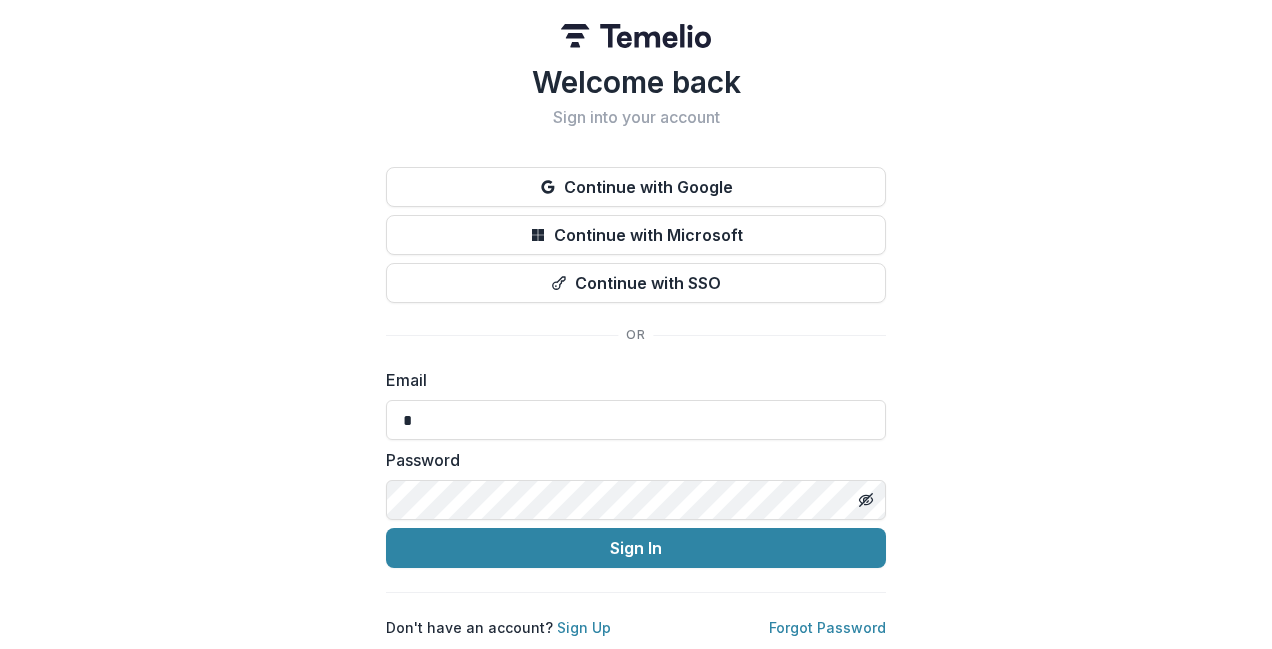 scroll, scrollTop: 0, scrollLeft: 0, axis: both 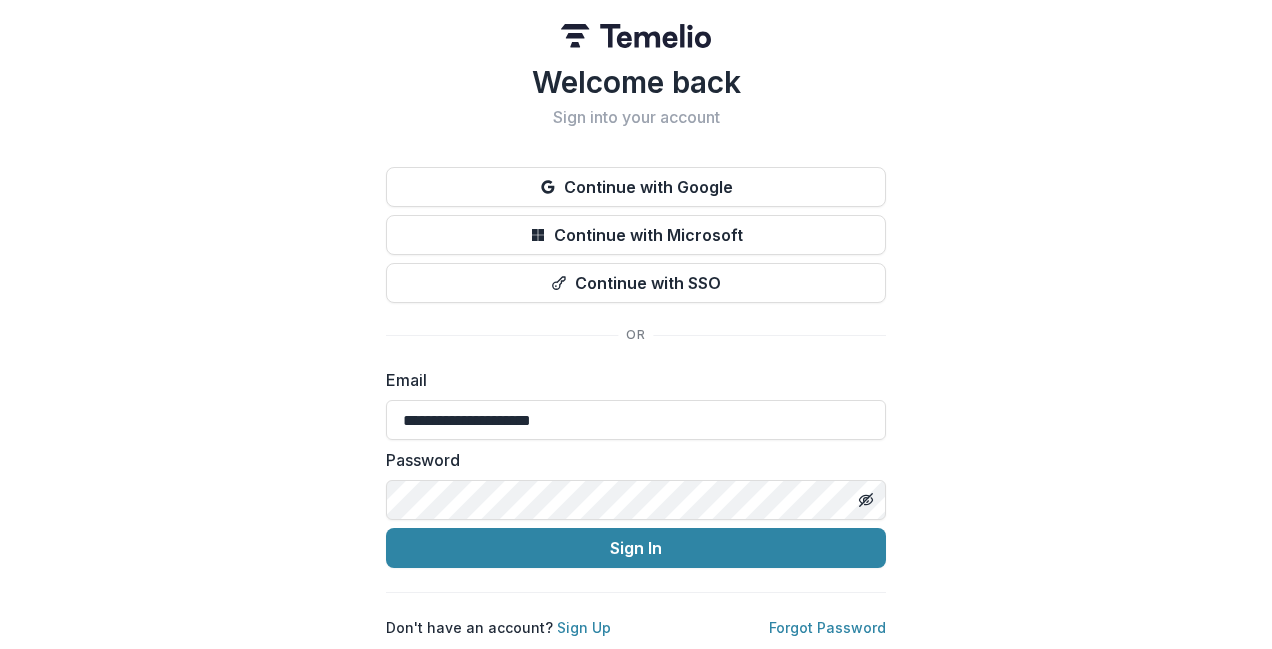 type on "**********" 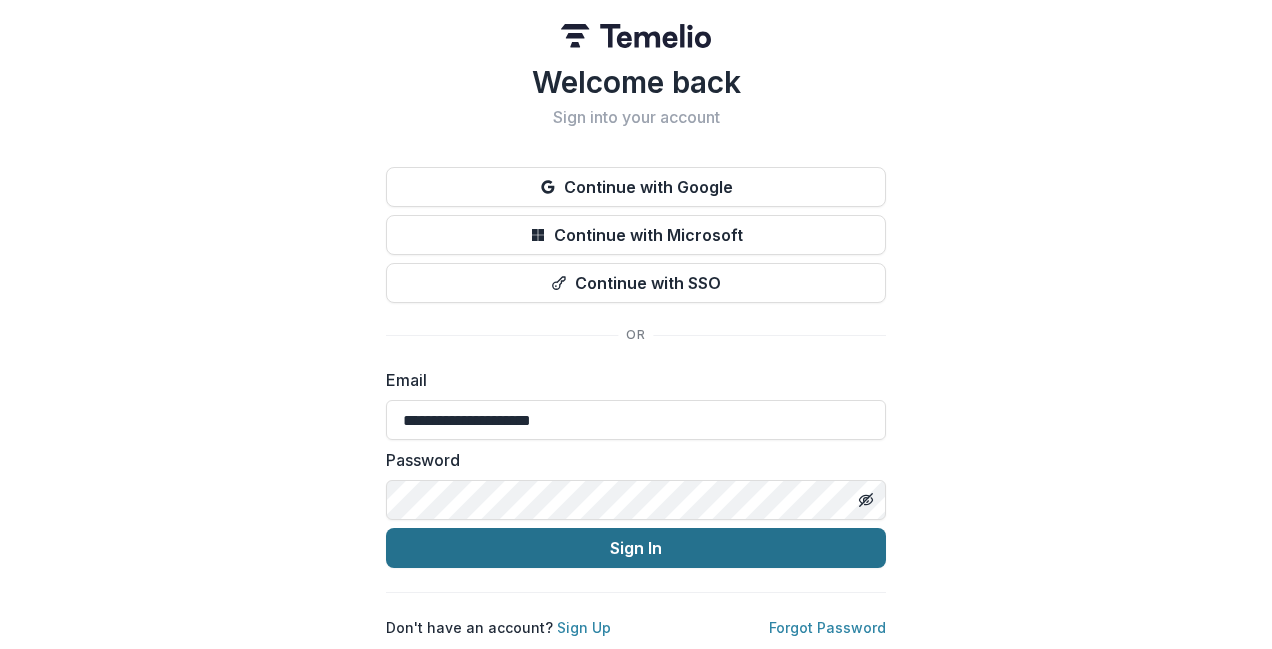 click on "Sign In" at bounding box center (636, 548) 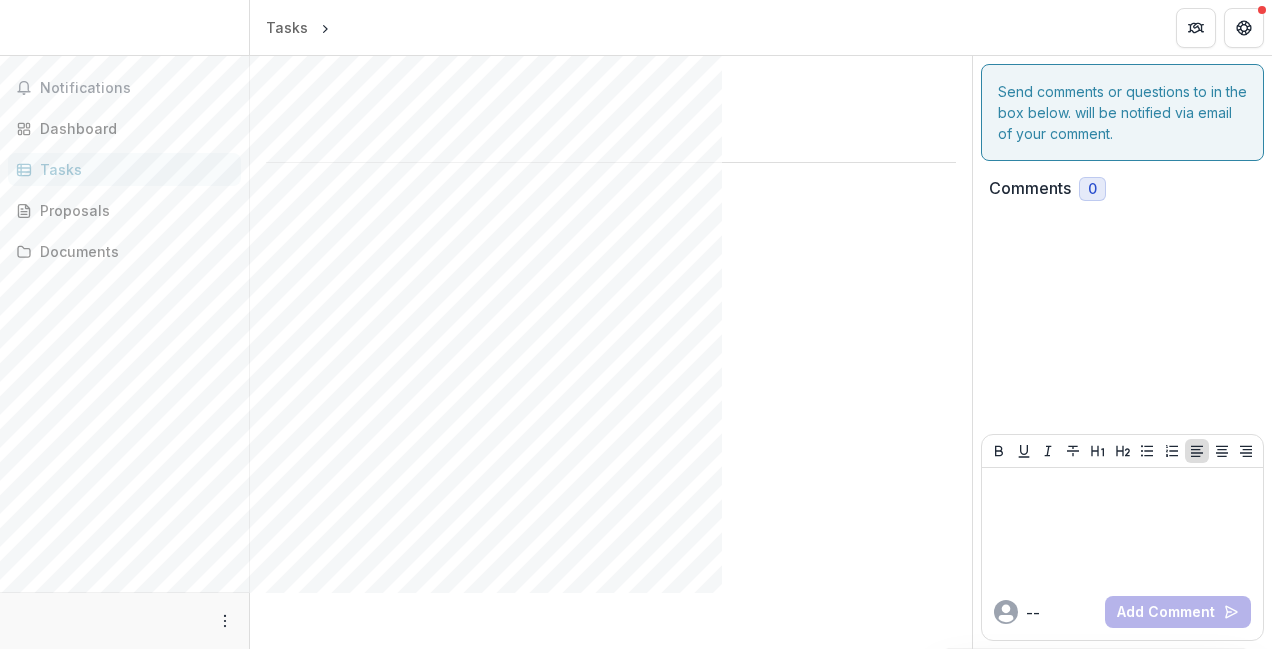 scroll, scrollTop: 0, scrollLeft: 0, axis: both 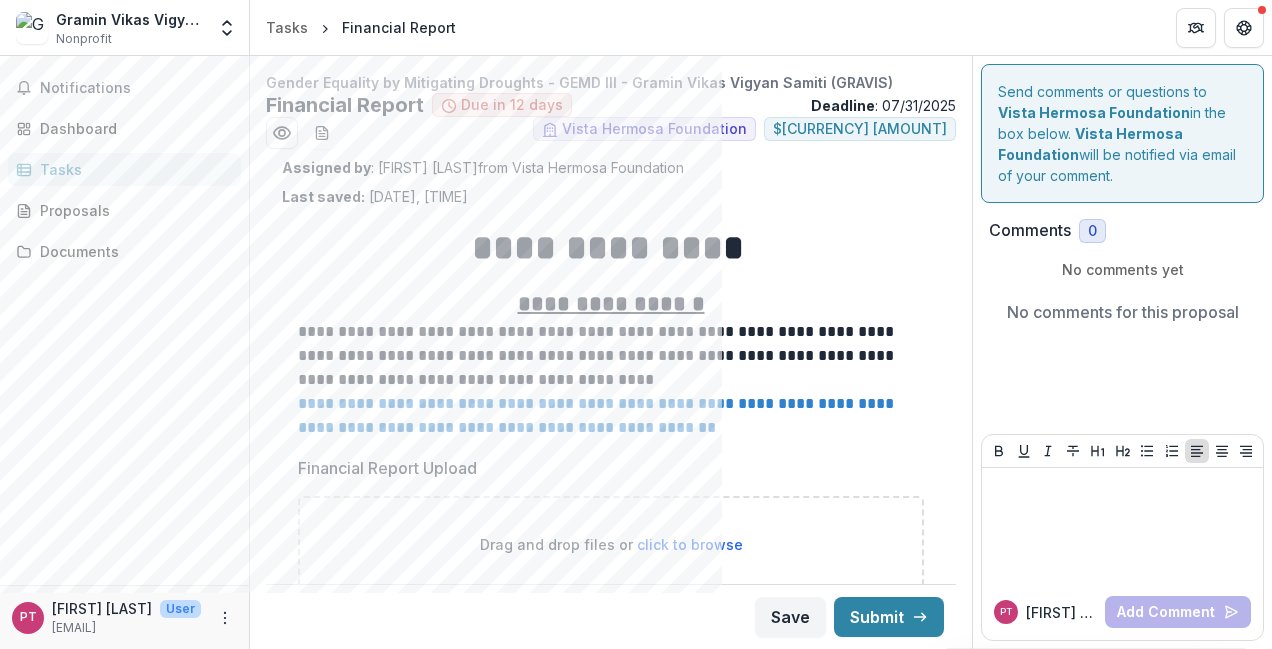 click on "**********" at bounding box center [611, 2467] 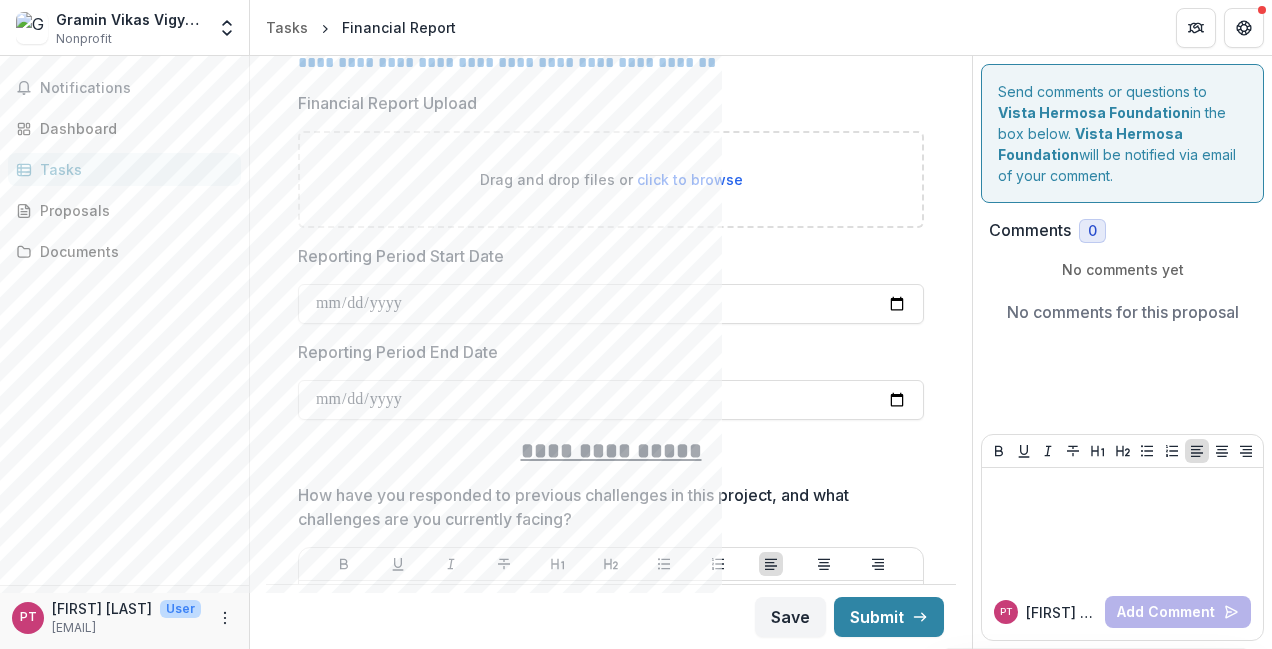 scroll, scrollTop: 400, scrollLeft: 0, axis: vertical 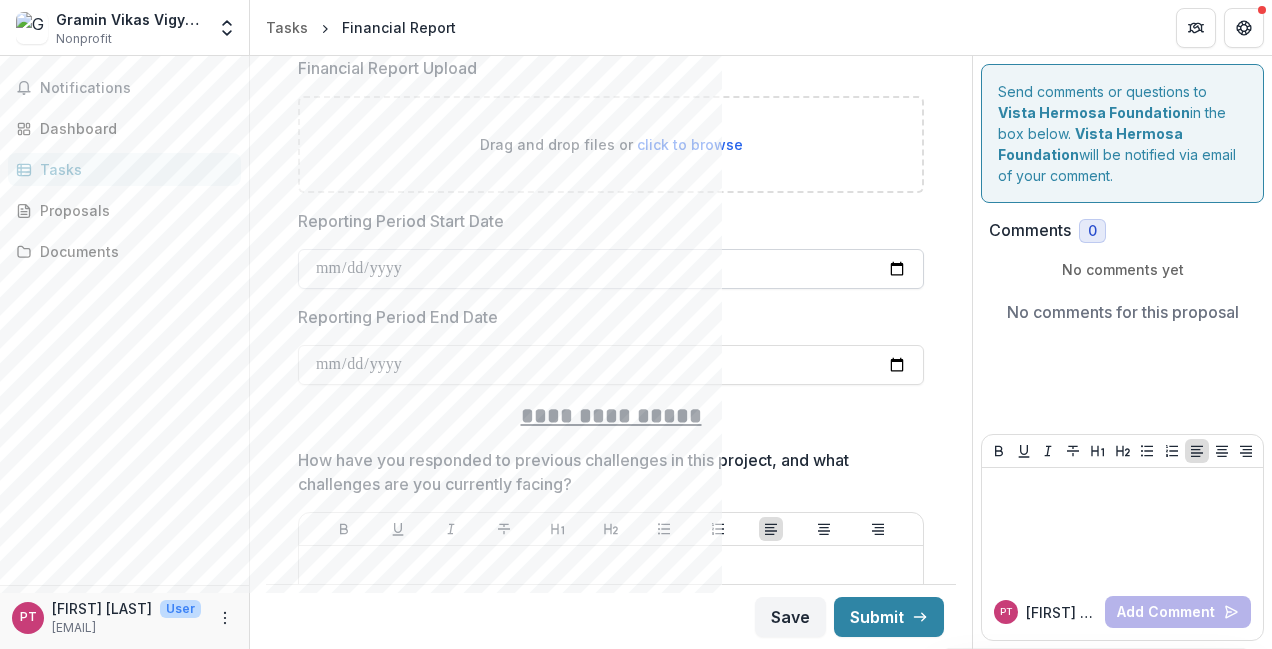 click on "**********" at bounding box center [611, 269] 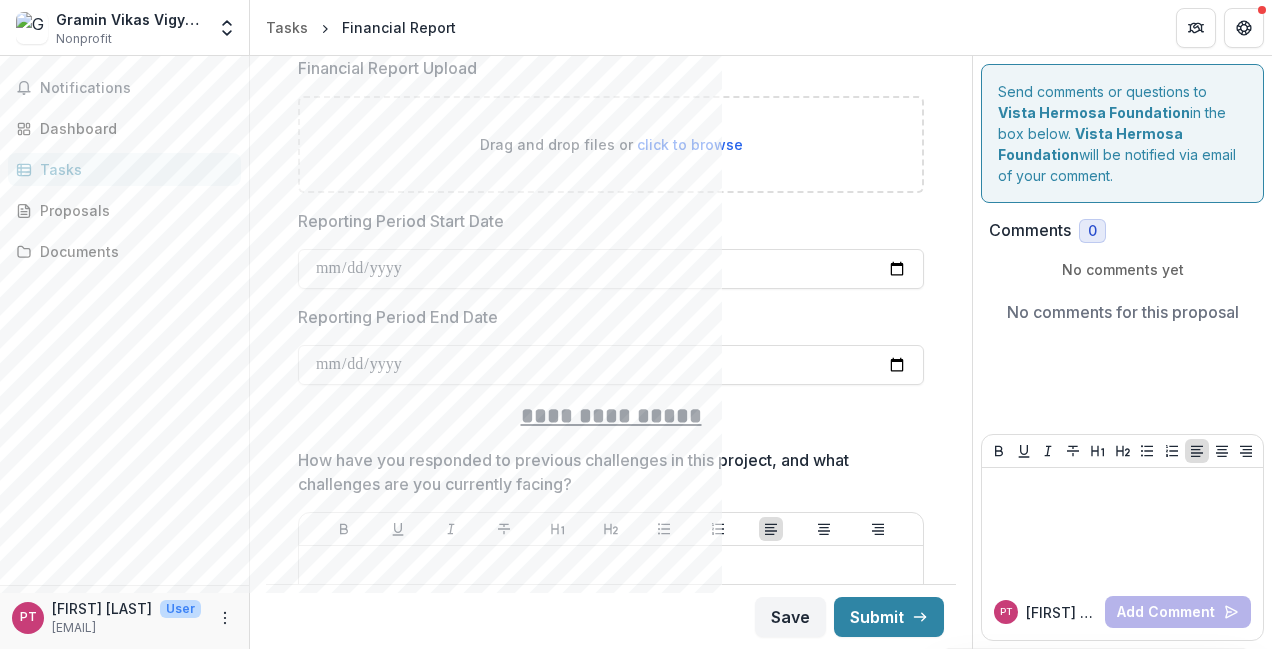click on "**********" at bounding box center [611, 2067] 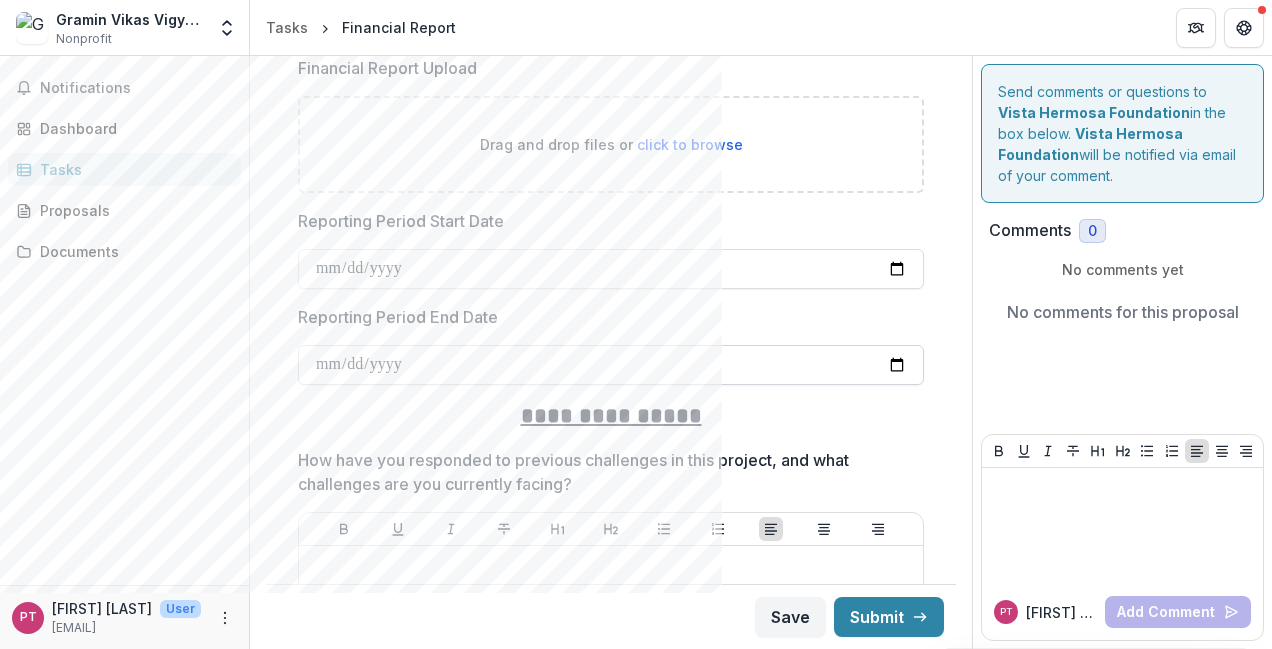 click on "**********" at bounding box center [611, 365] 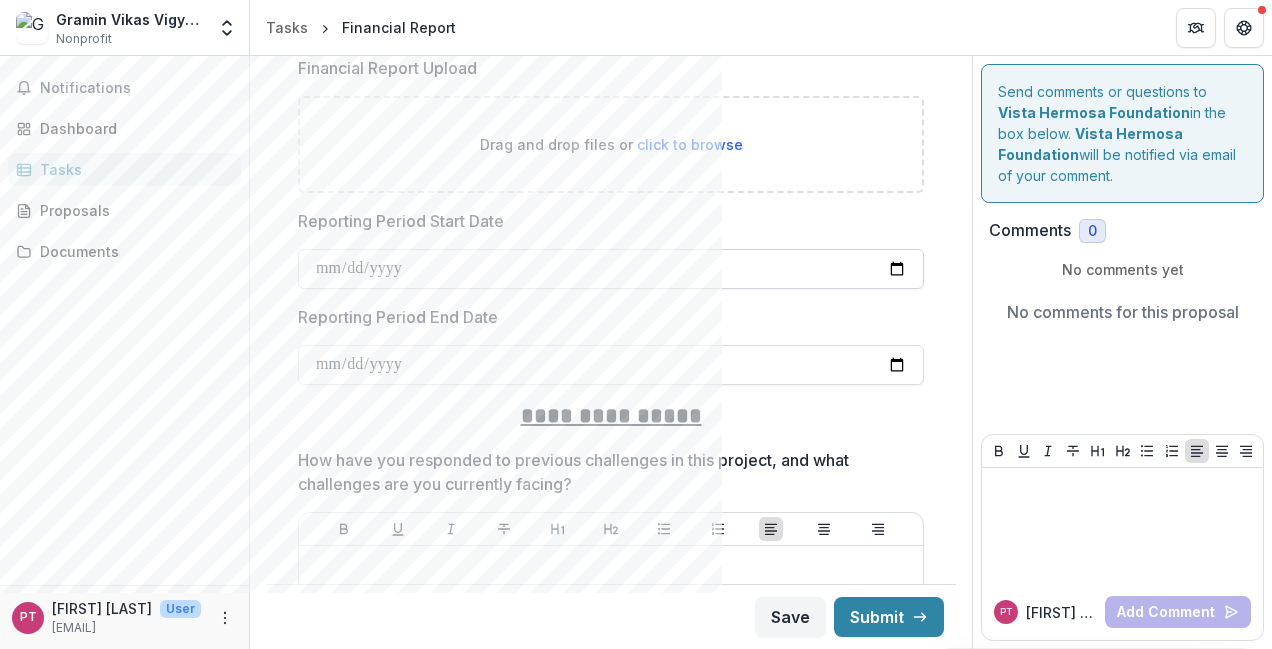 type on "**********" 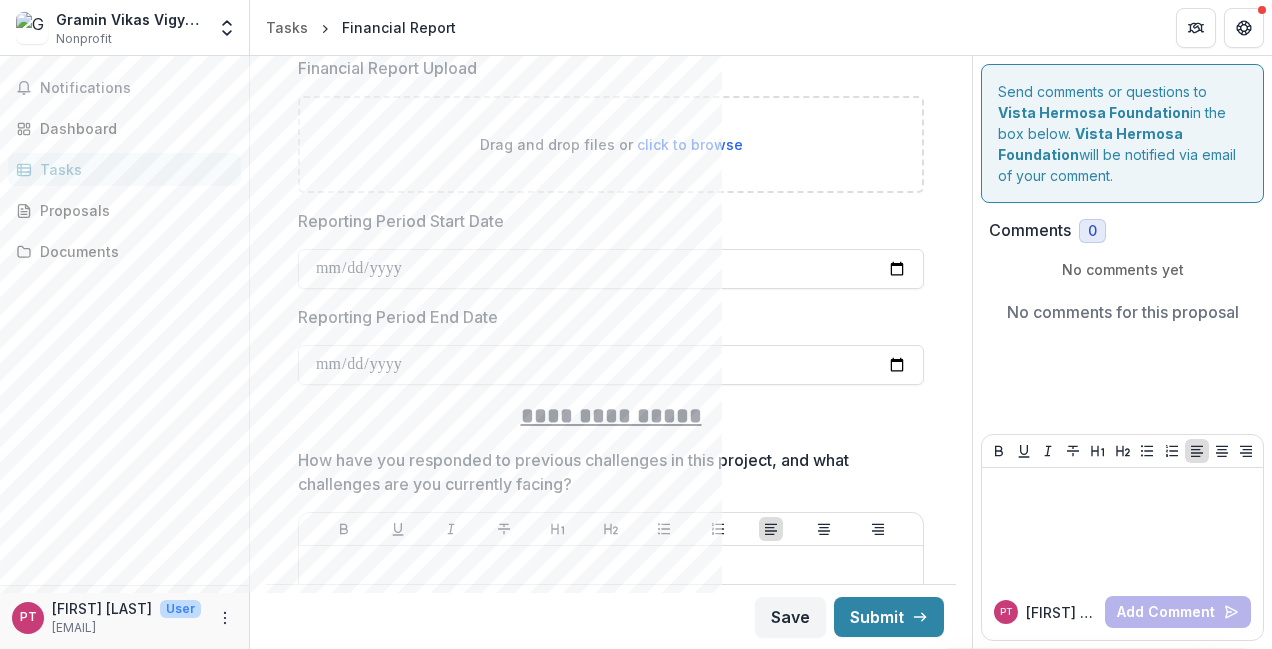 click on "**********" at bounding box center [611, 2067] 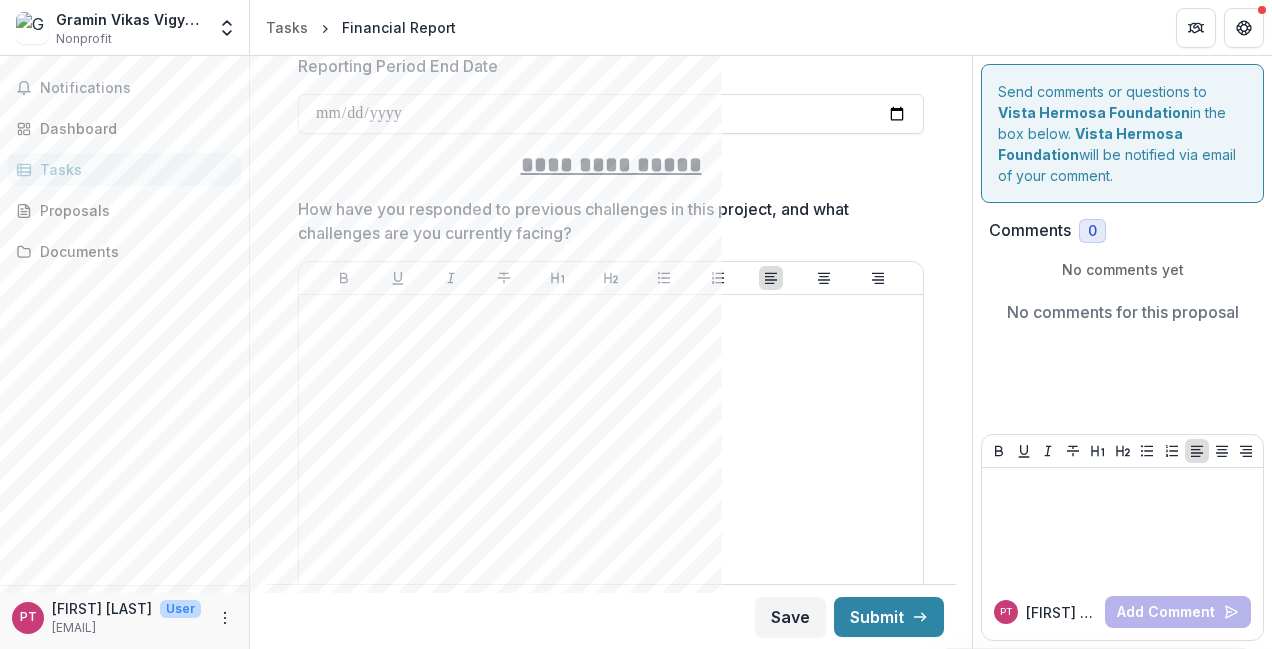 scroll, scrollTop: 720, scrollLeft: 0, axis: vertical 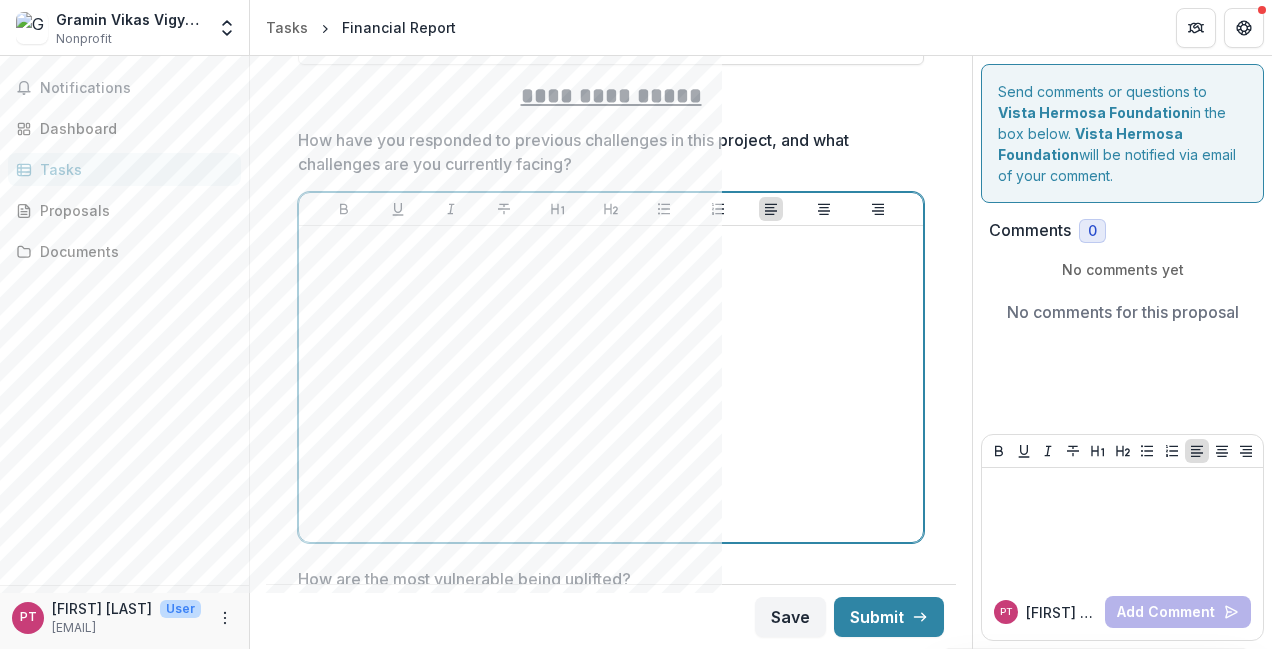 click at bounding box center [611, 384] 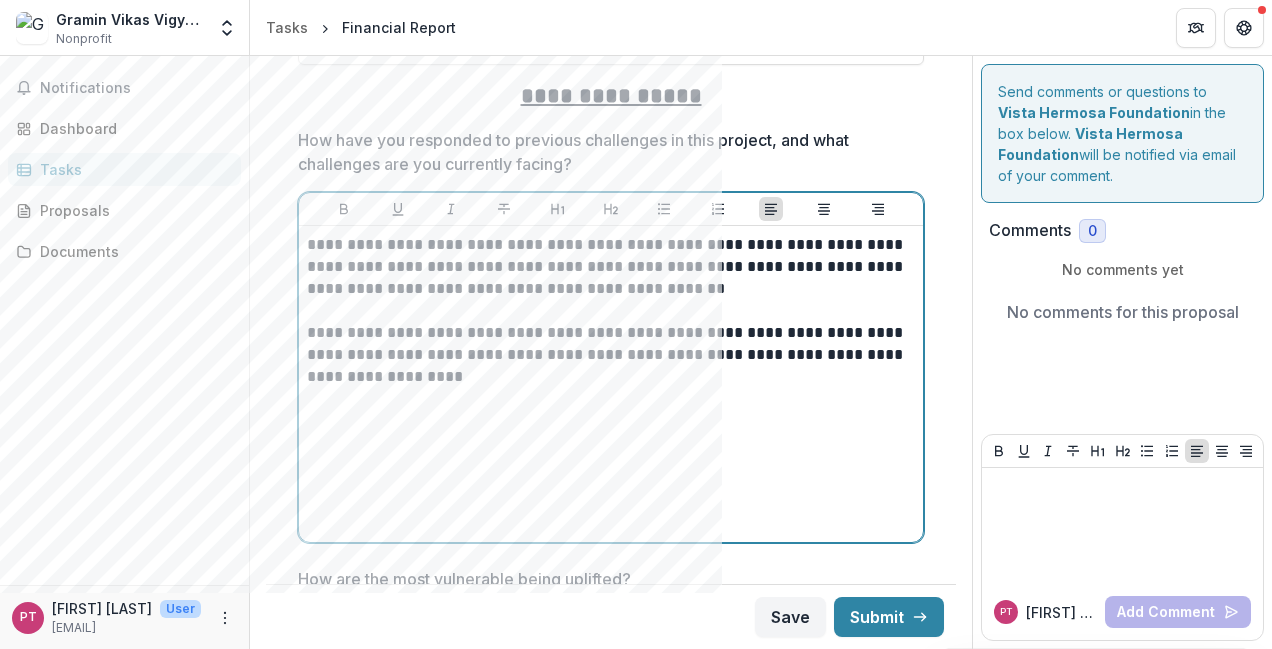 click on "**********" at bounding box center [608, 355] 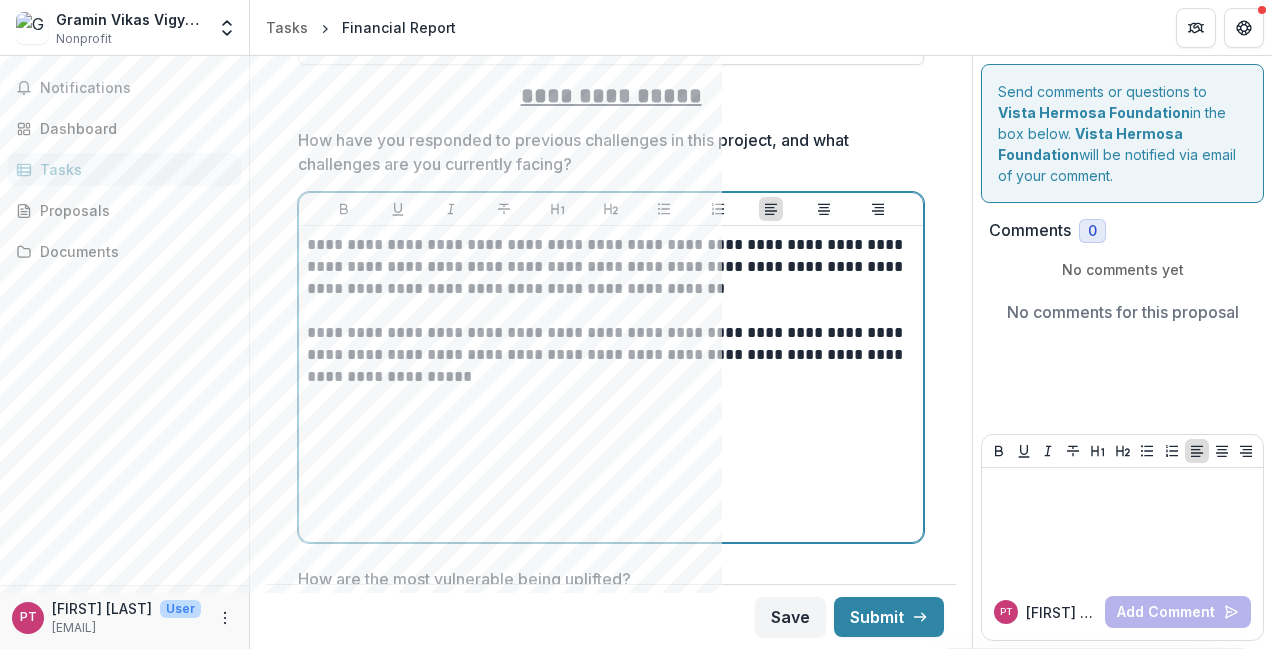 click on "**********" at bounding box center [608, 355] 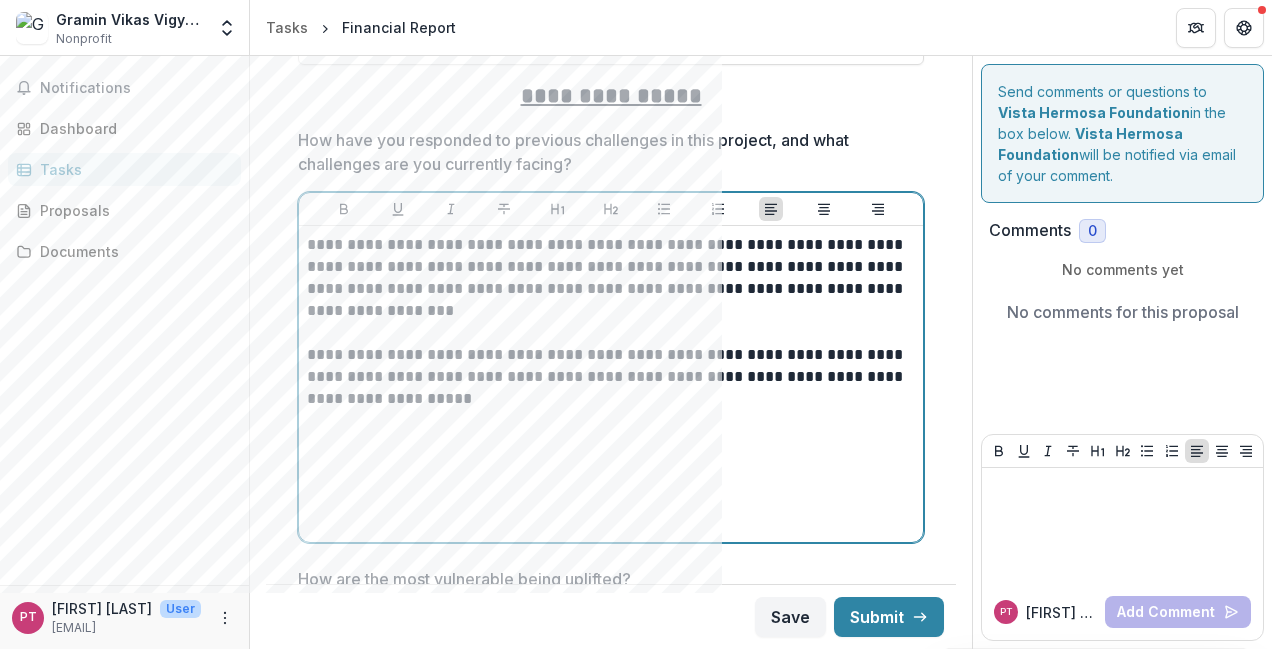 click on "**********" at bounding box center [608, 377] 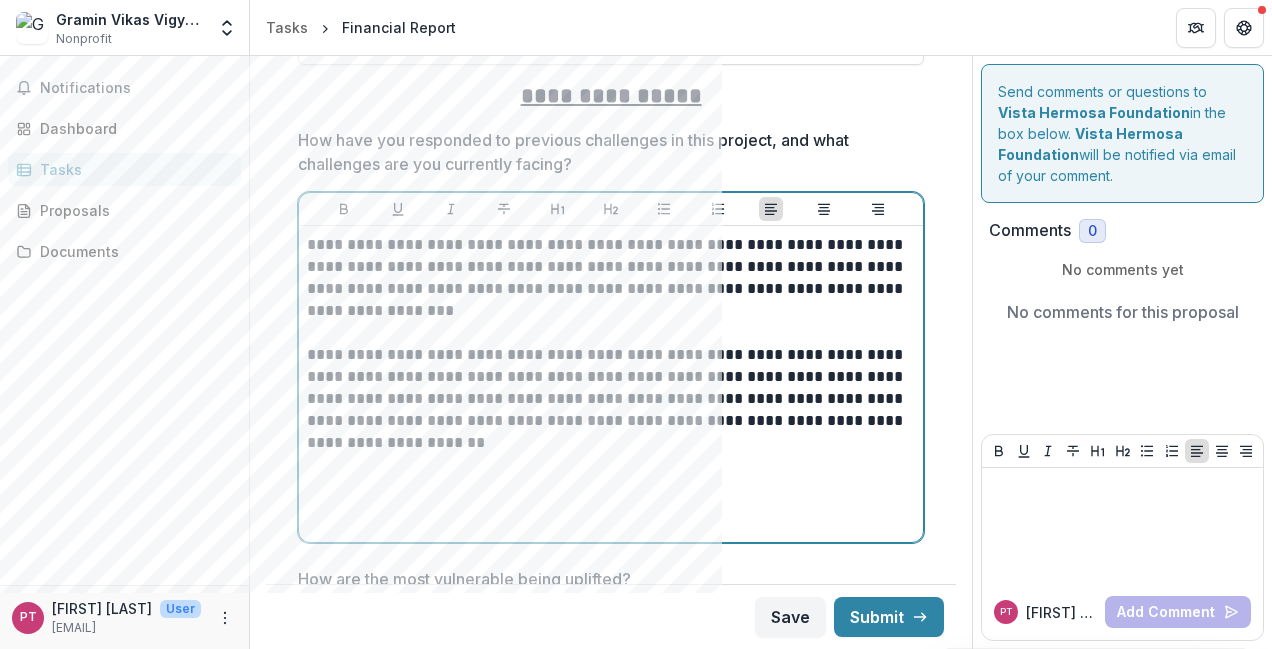 click on "**********" at bounding box center (608, 399) 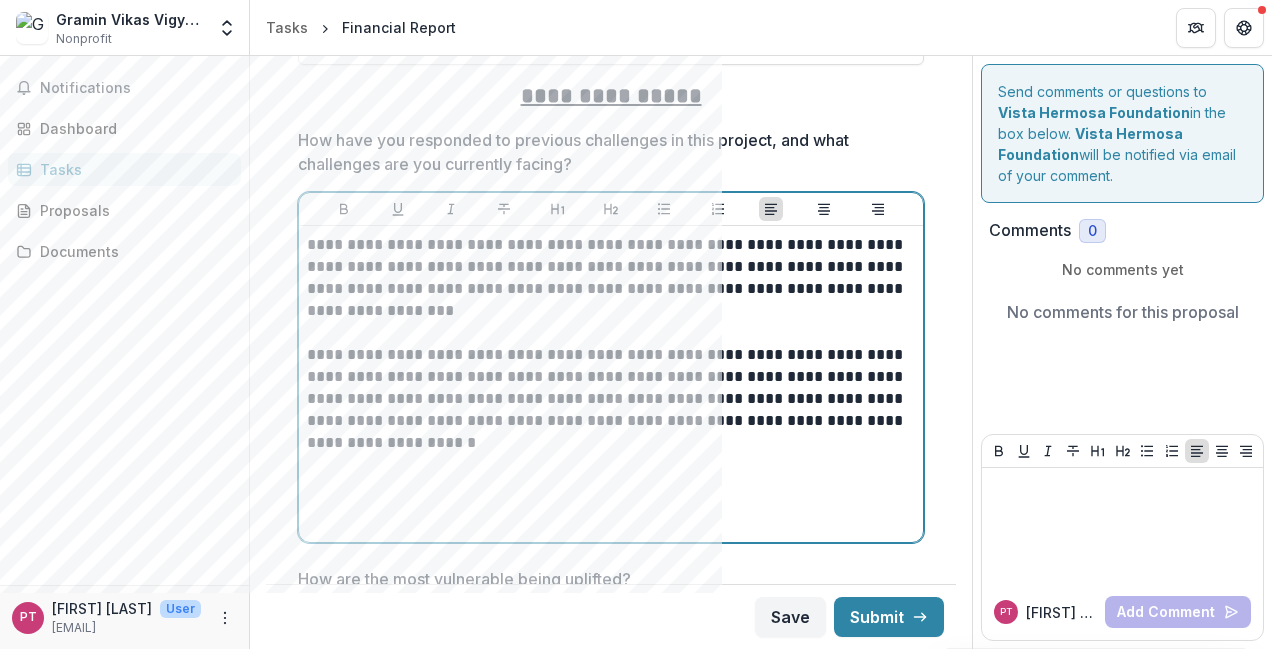 click on "**********" at bounding box center (611, 384) 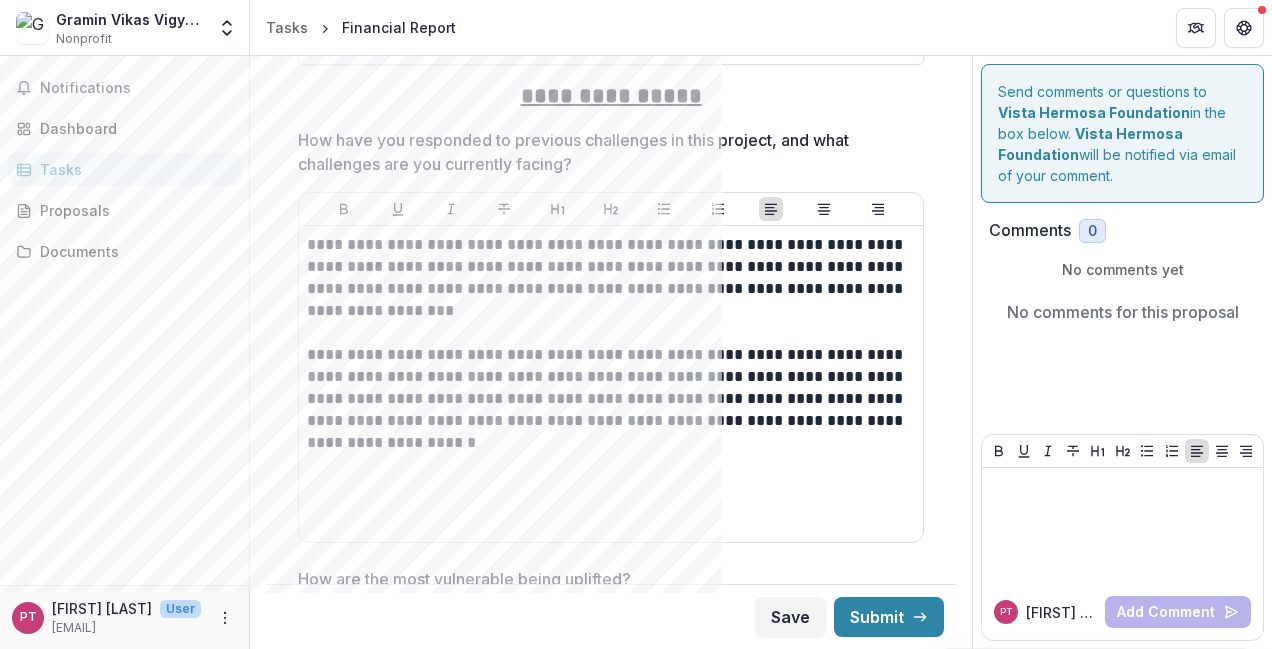 click on "**********" at bounding box center [611, 339] 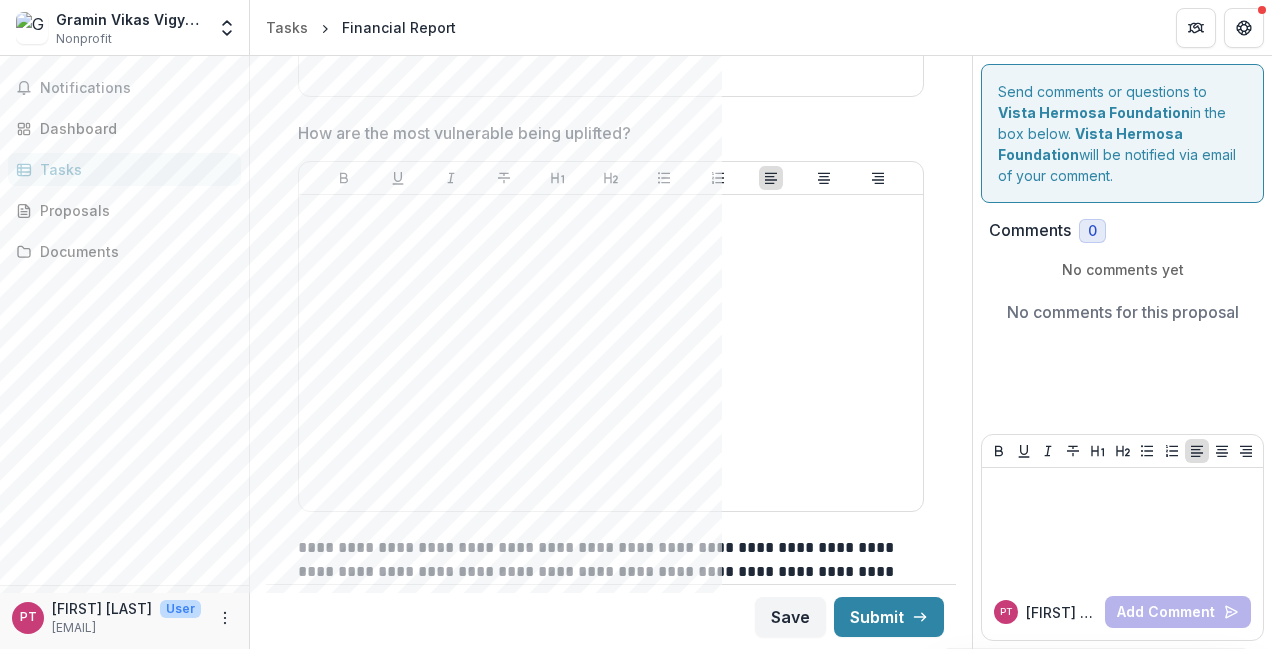 scroll, scrollTop: 1200, scrollLeft: 0, axis: vertical 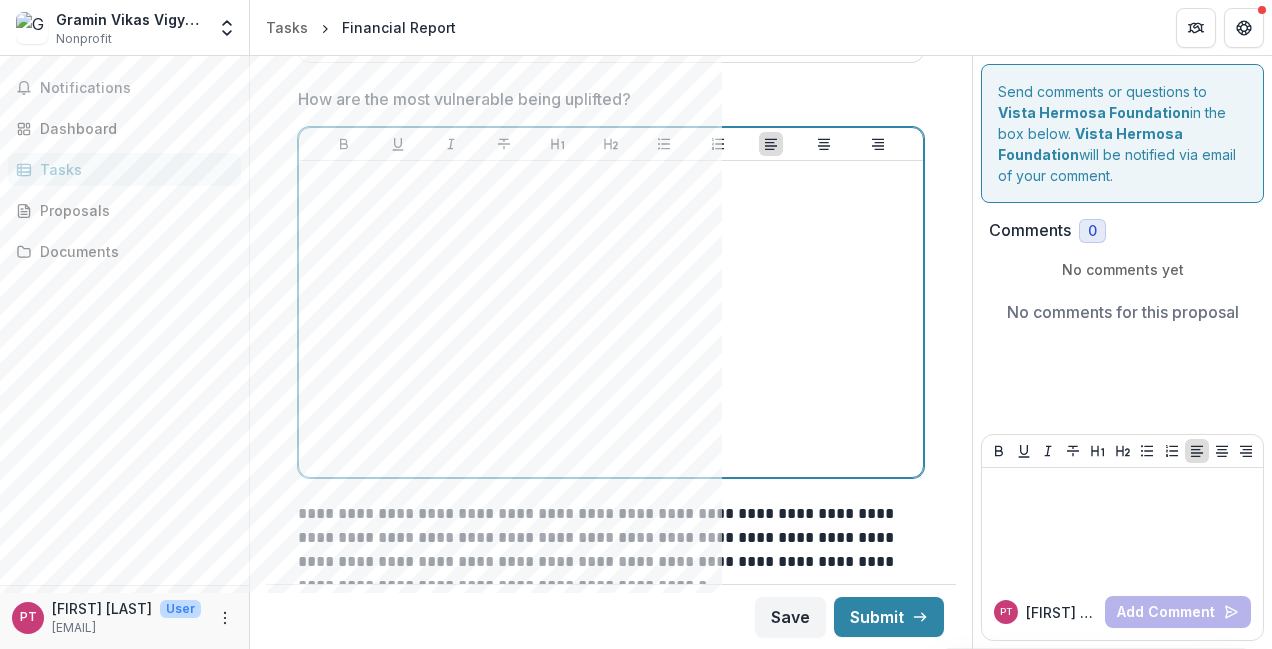 click at bounding box center (611, 319) 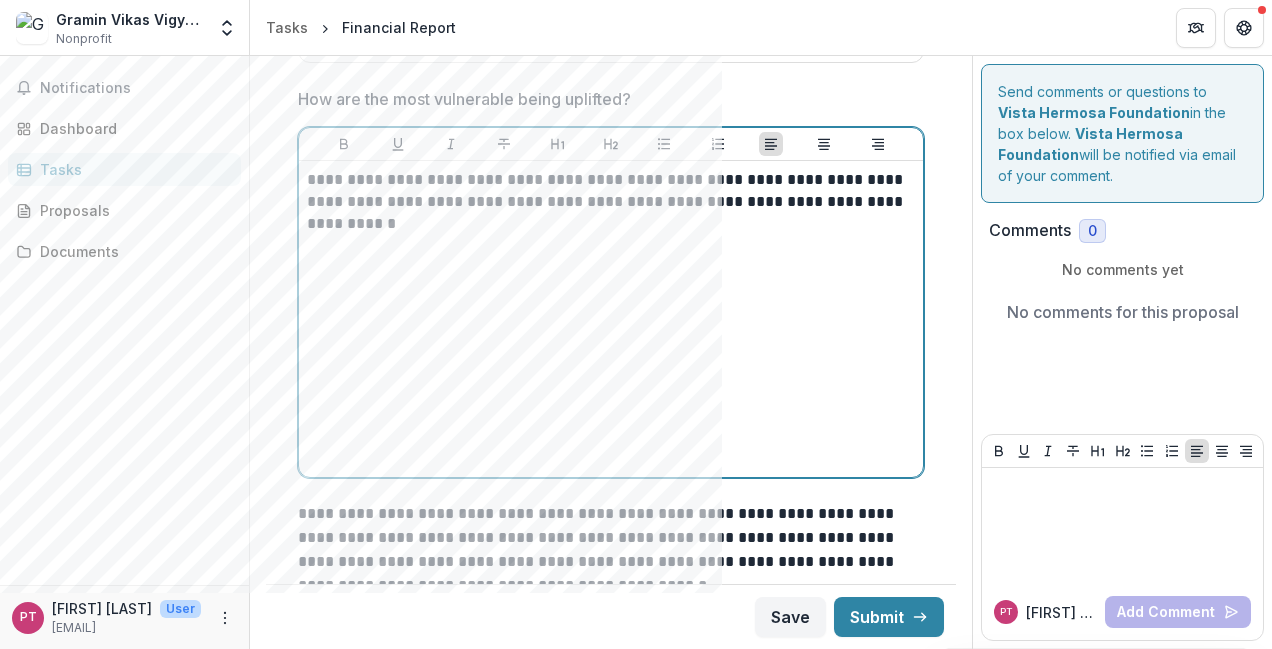 click on "**********" at bounding box center [608, 202] 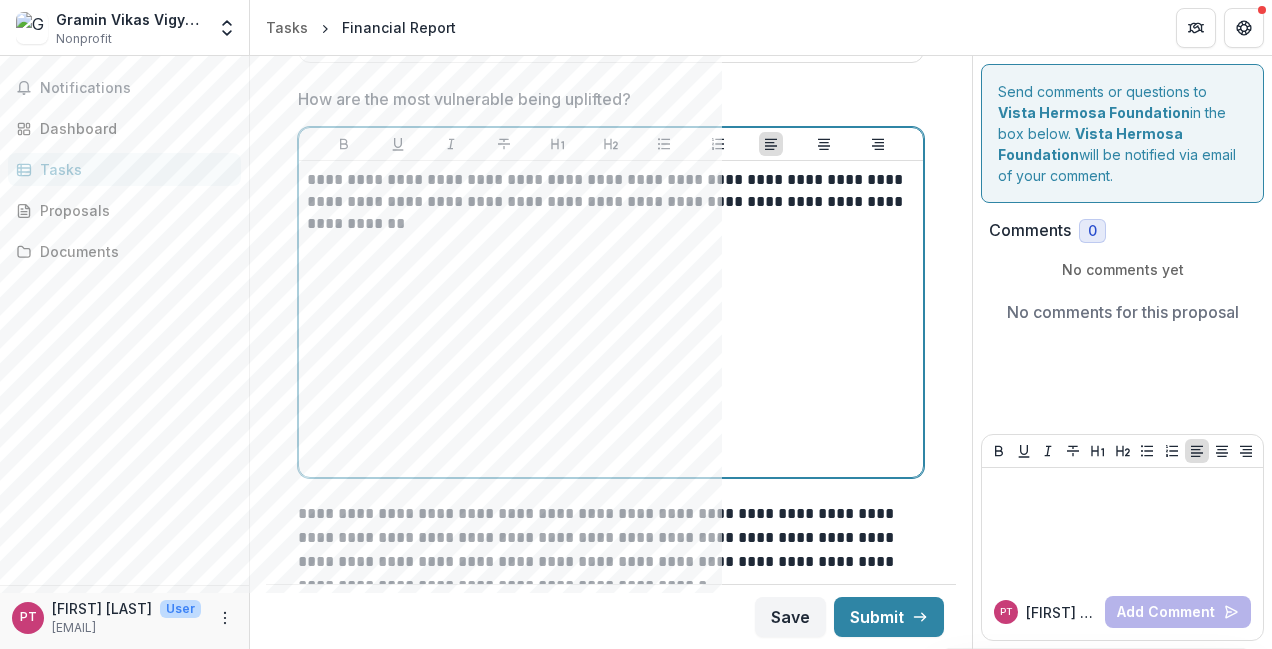 click on "**********" at bounding box center [608, 202] 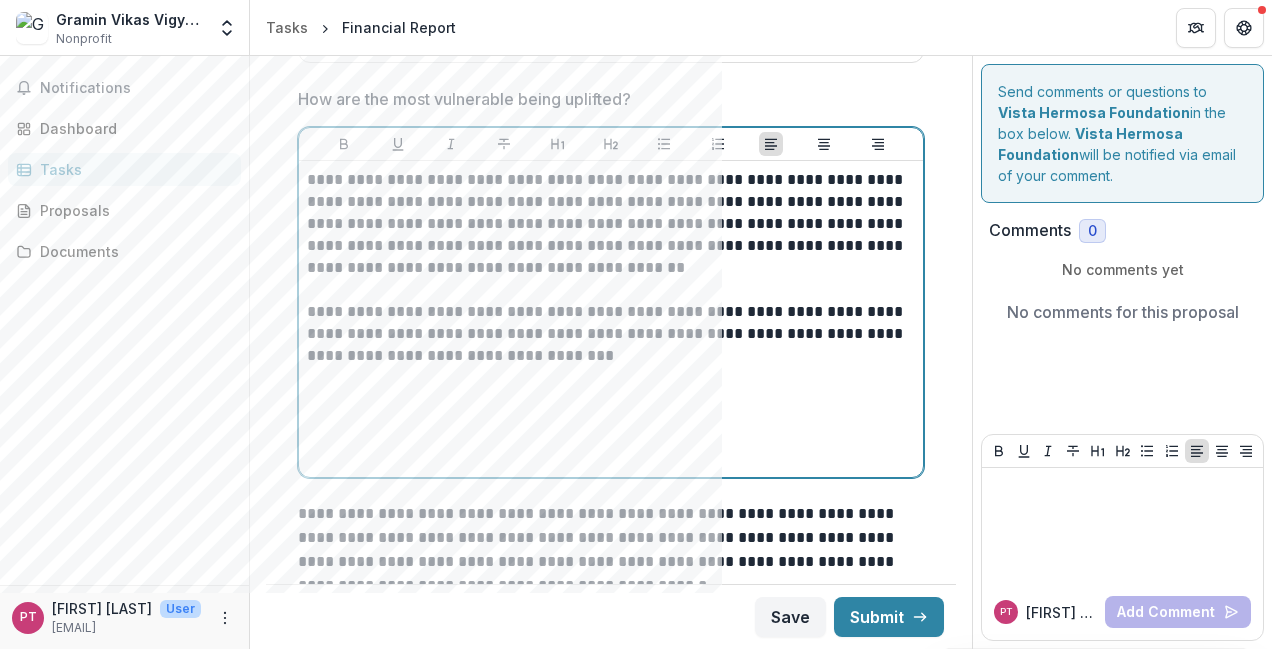 click on "**********" at bounding box center [608, 224] 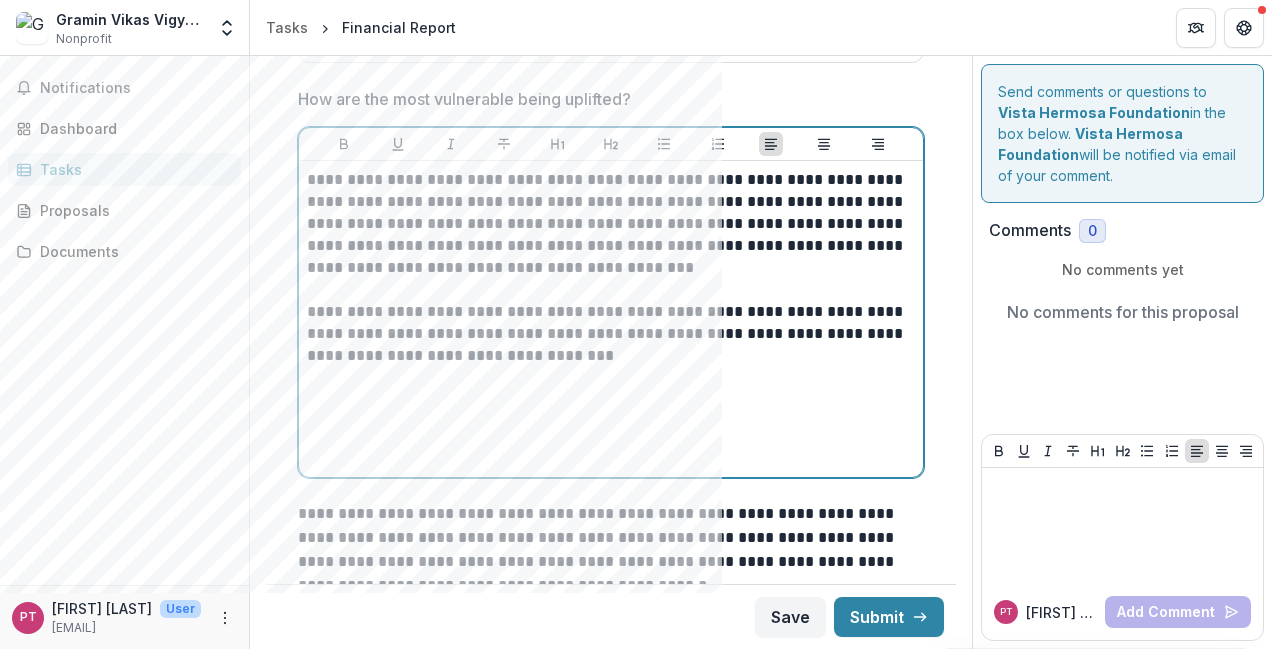 click on "**********" at bounding box center (608, 224) 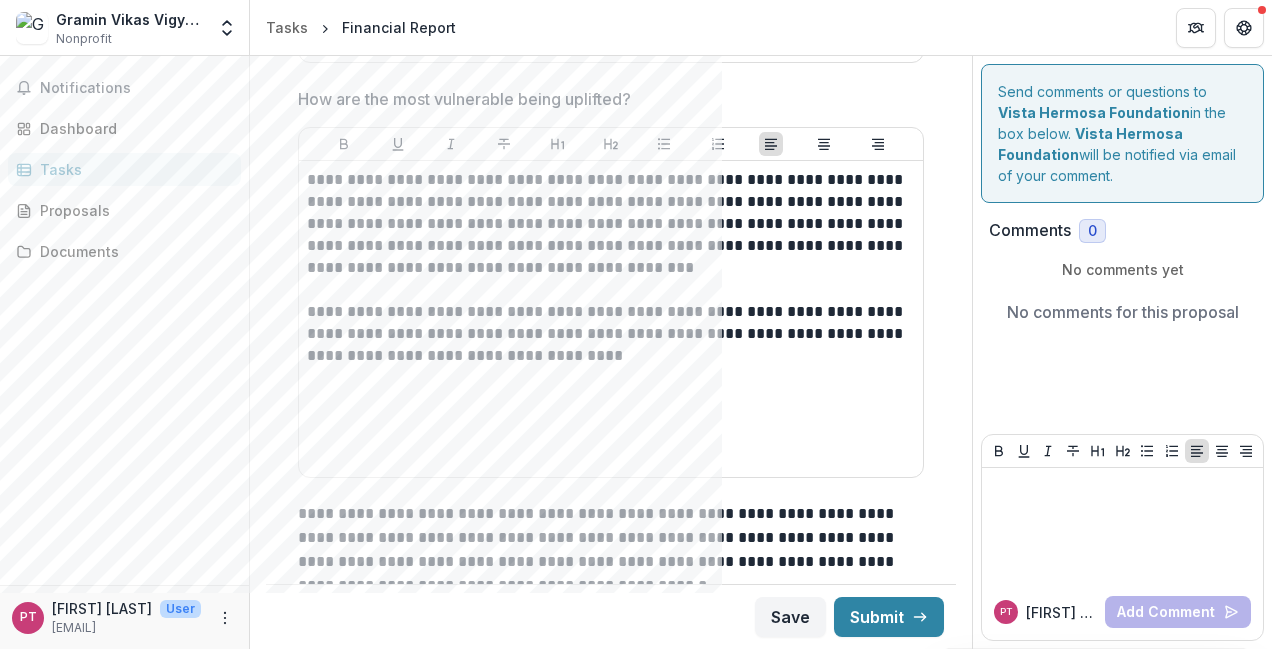click on "**********" at bounding box center [611, 1242] 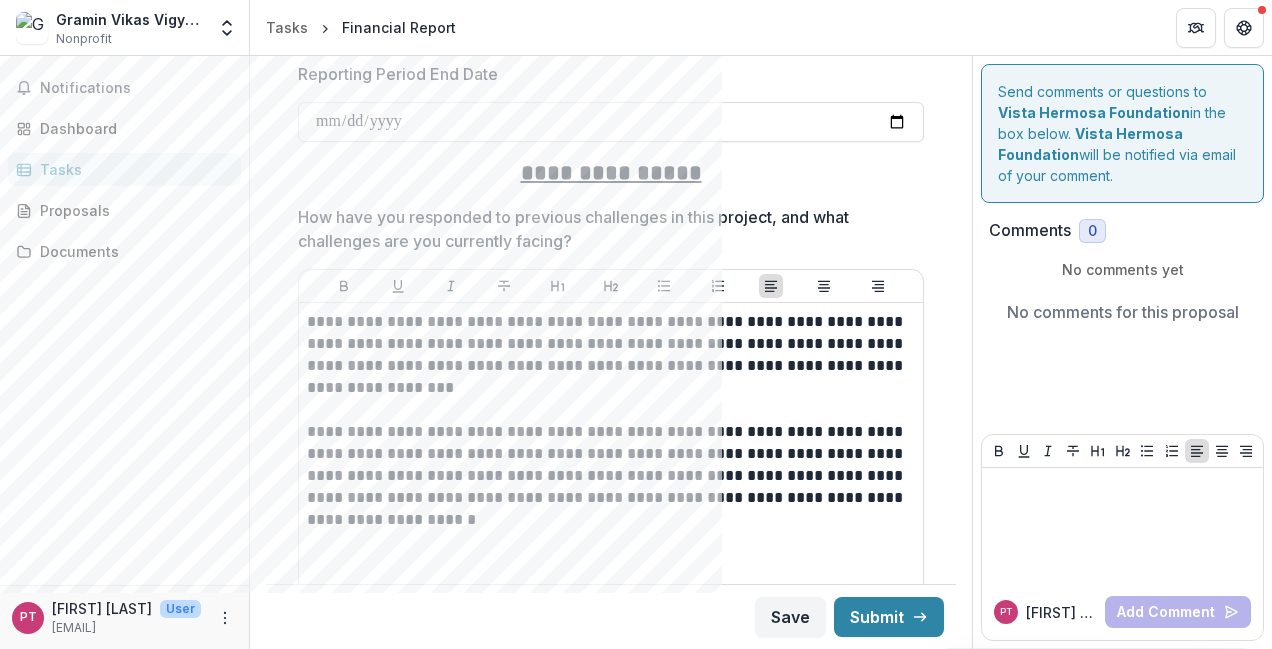 scroll, scrollTop: 640, scrollLeft: 0, axis: vertical 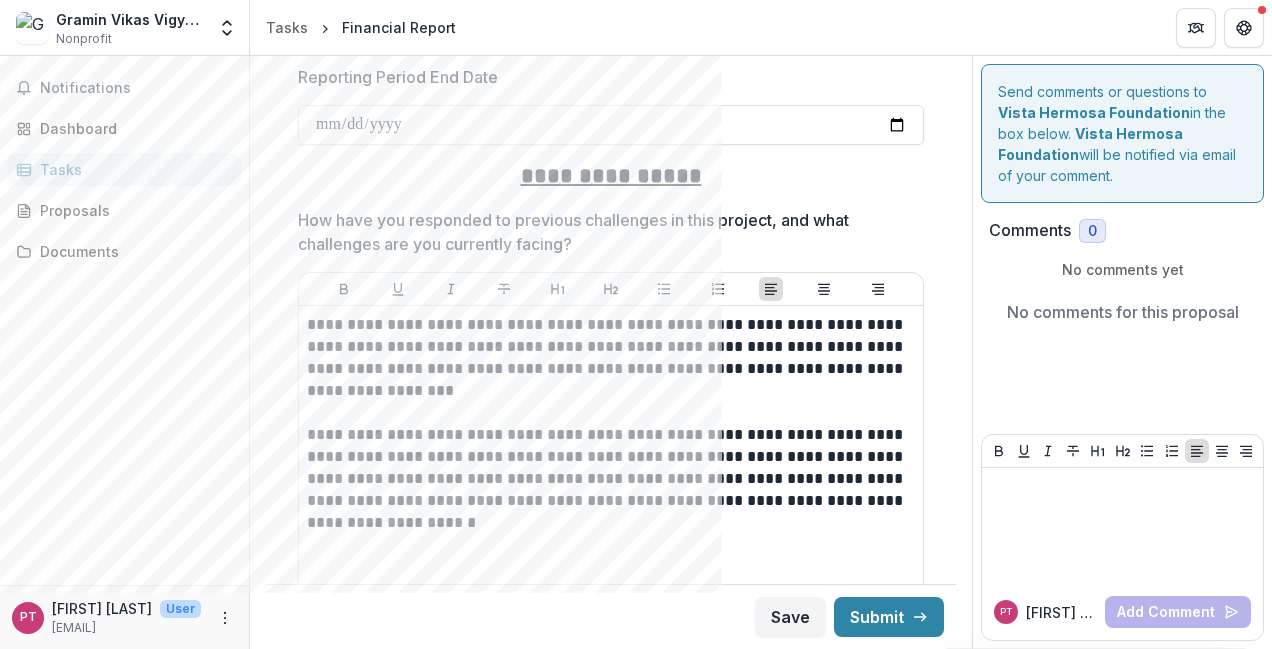 click on "**********" at bounding box center [611, 1802] 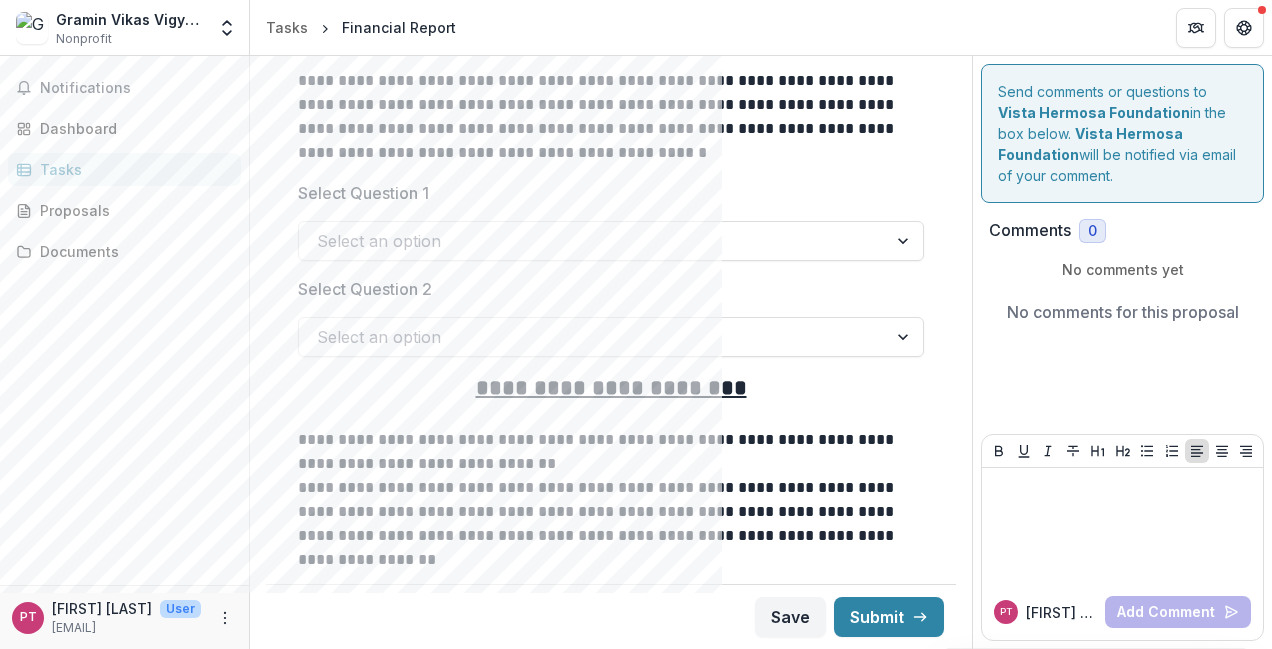 scroll, scrollTop: 1640, scrollLeft: 0, axis: vertical 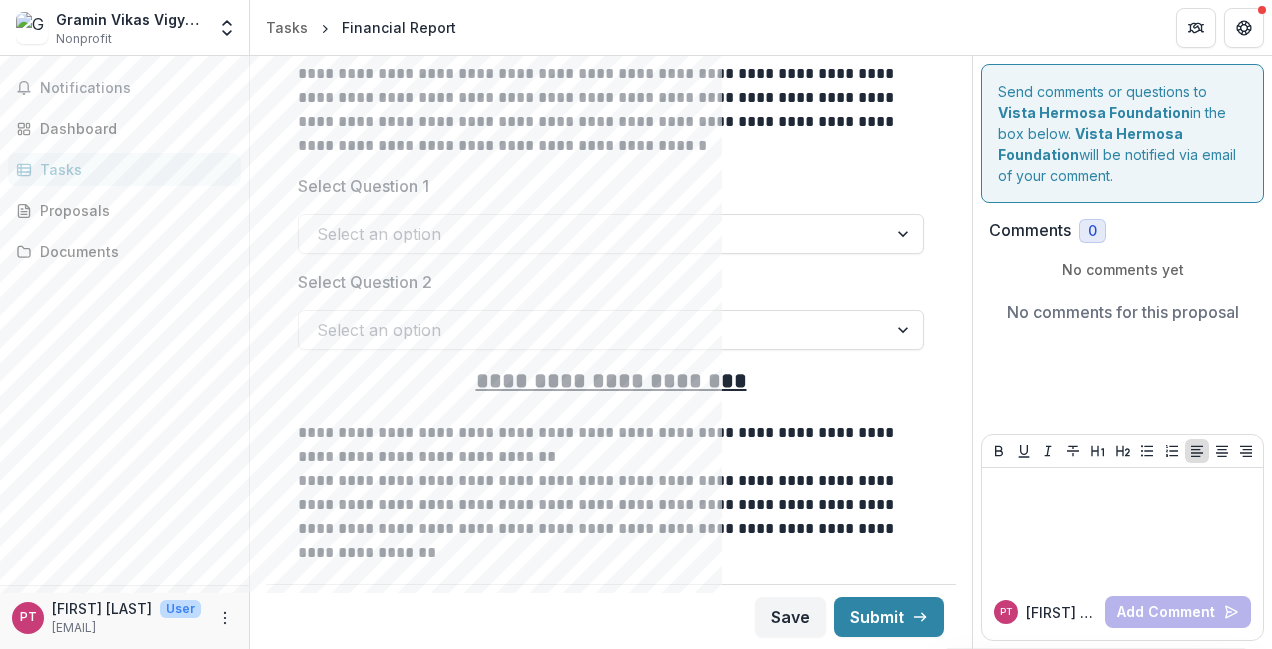 click at bounding box center [905, 234] 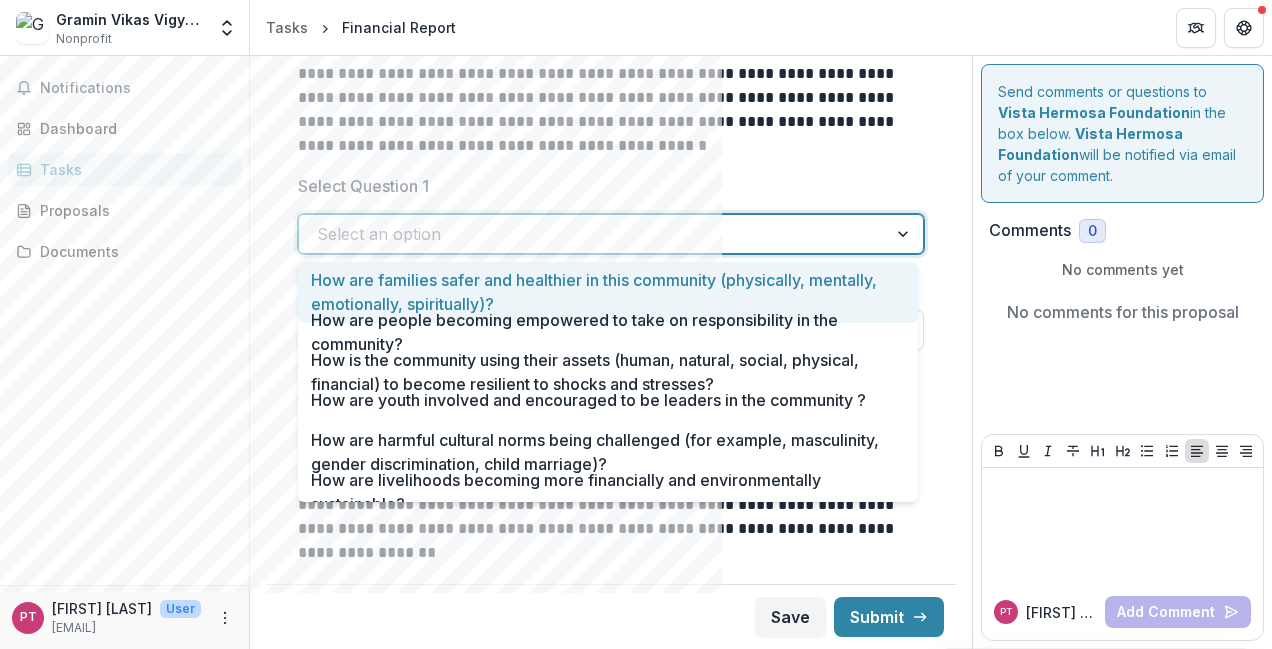 click at bounding box center [905, 234] 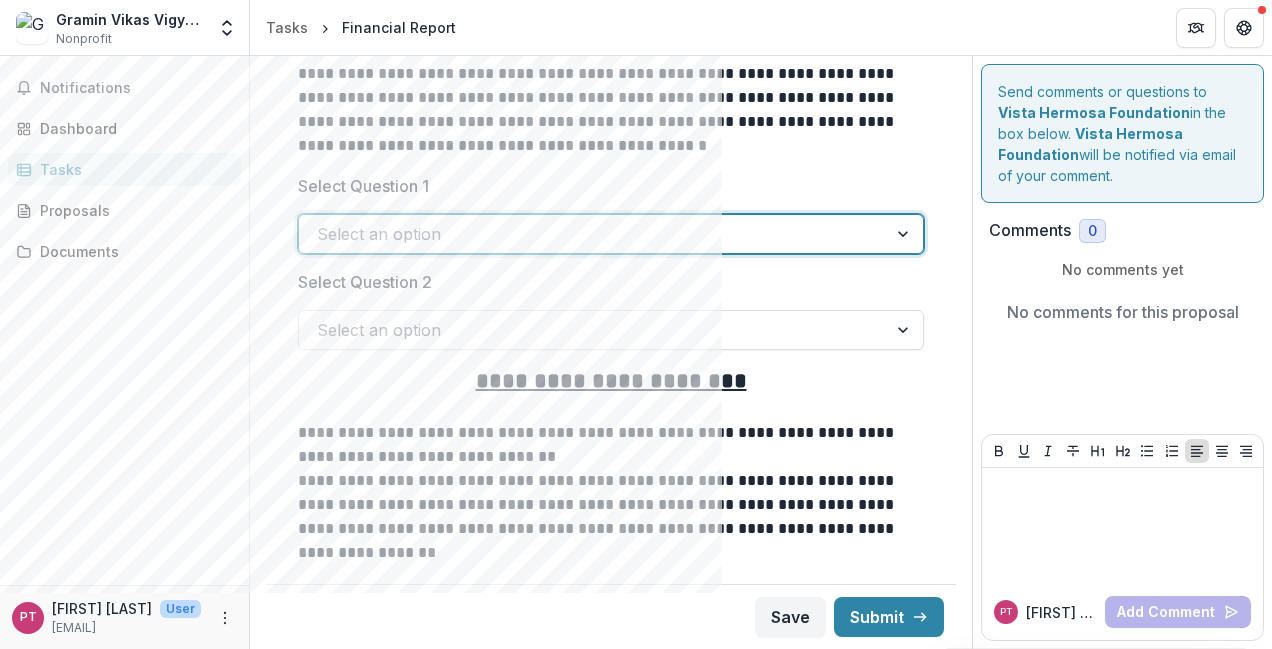 click at bounding box center (905, 234) 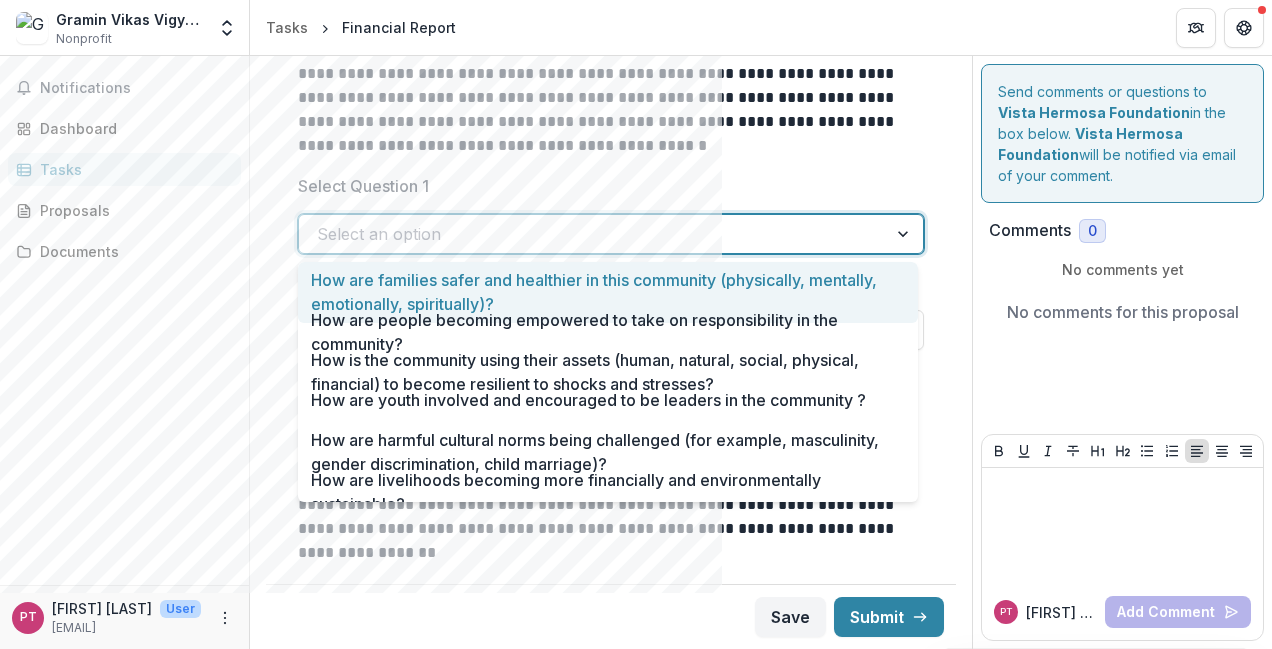 click on "How are families safer and healthier in this community (physically, mentally, emotionally, spiritually)?" at bounding box center [608, 292] 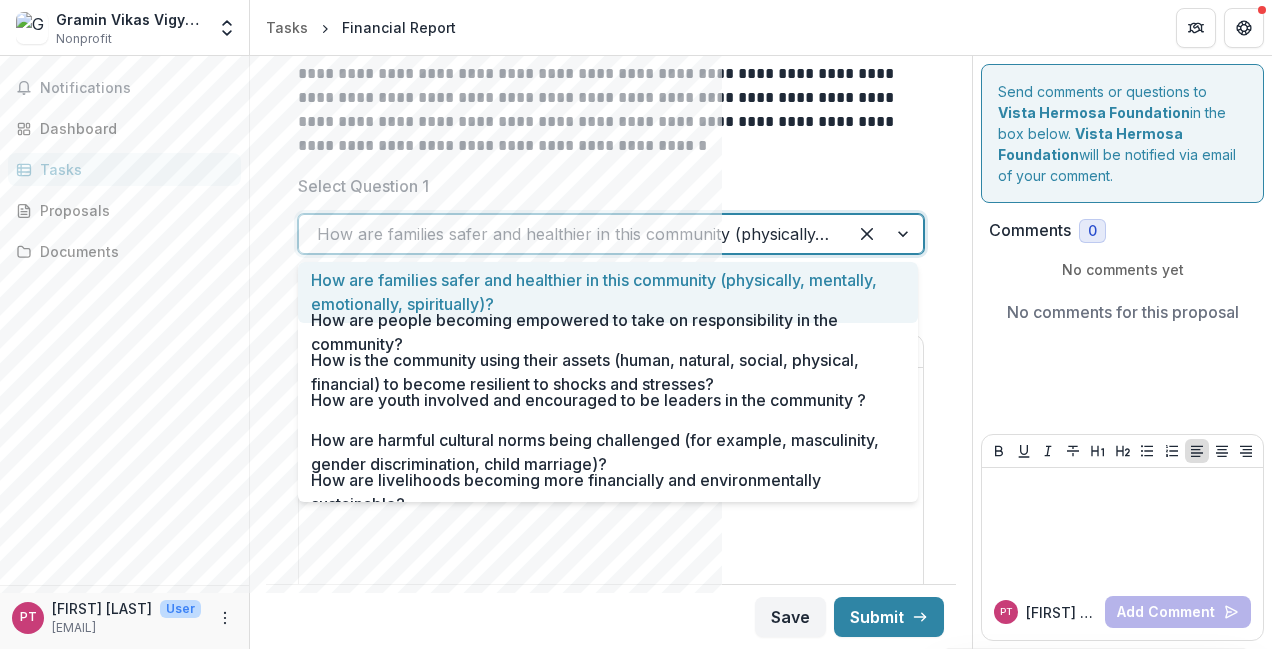click on "**********" at bounding box center (611, 1015) 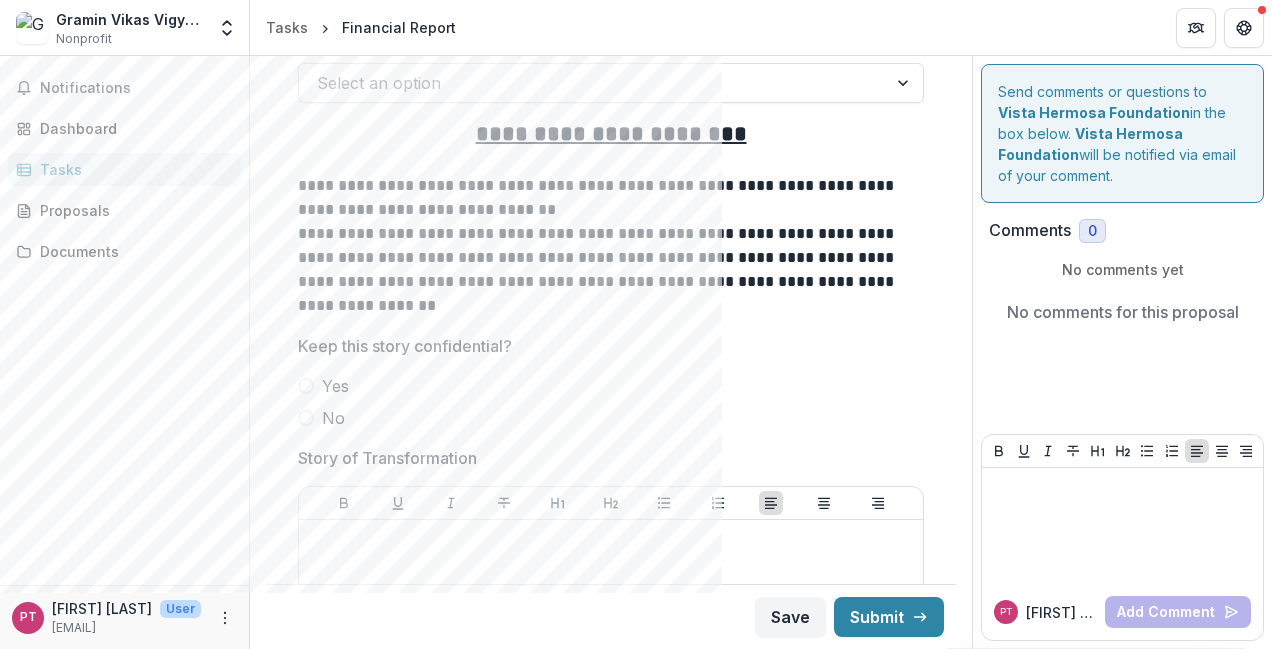 scroll, scrollTop: 2360, scrollLeft: 0, axis: vertical 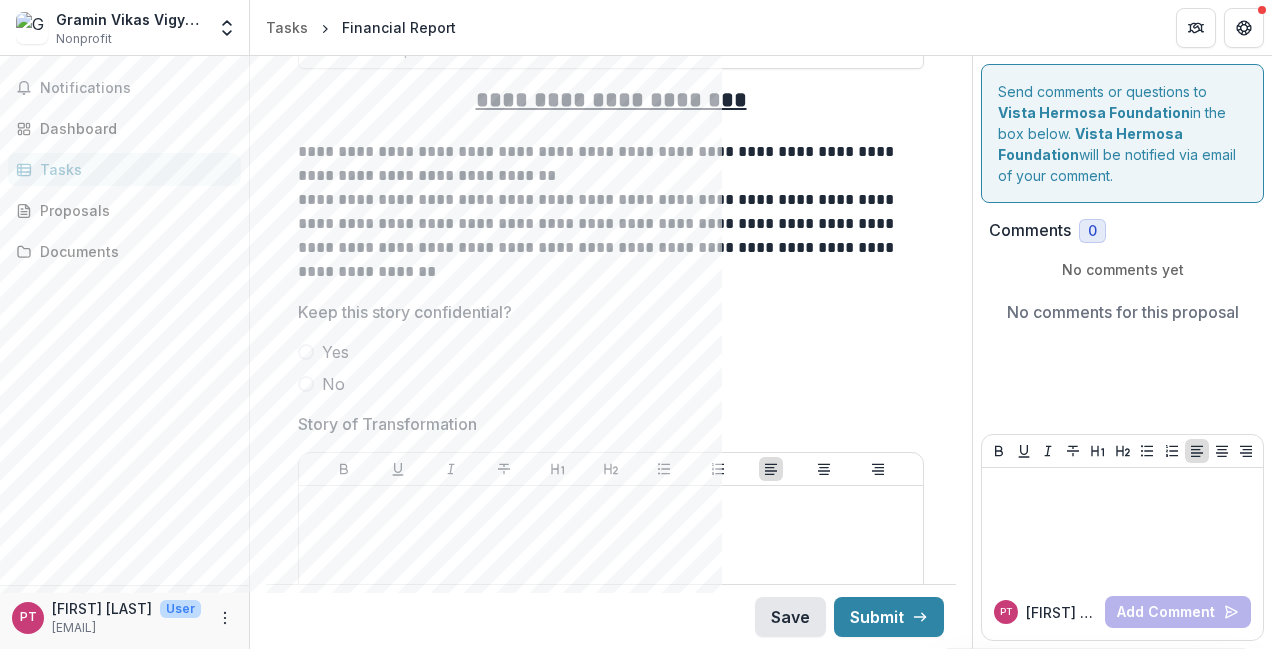 click on "Save" at bounding box center [790, 617] 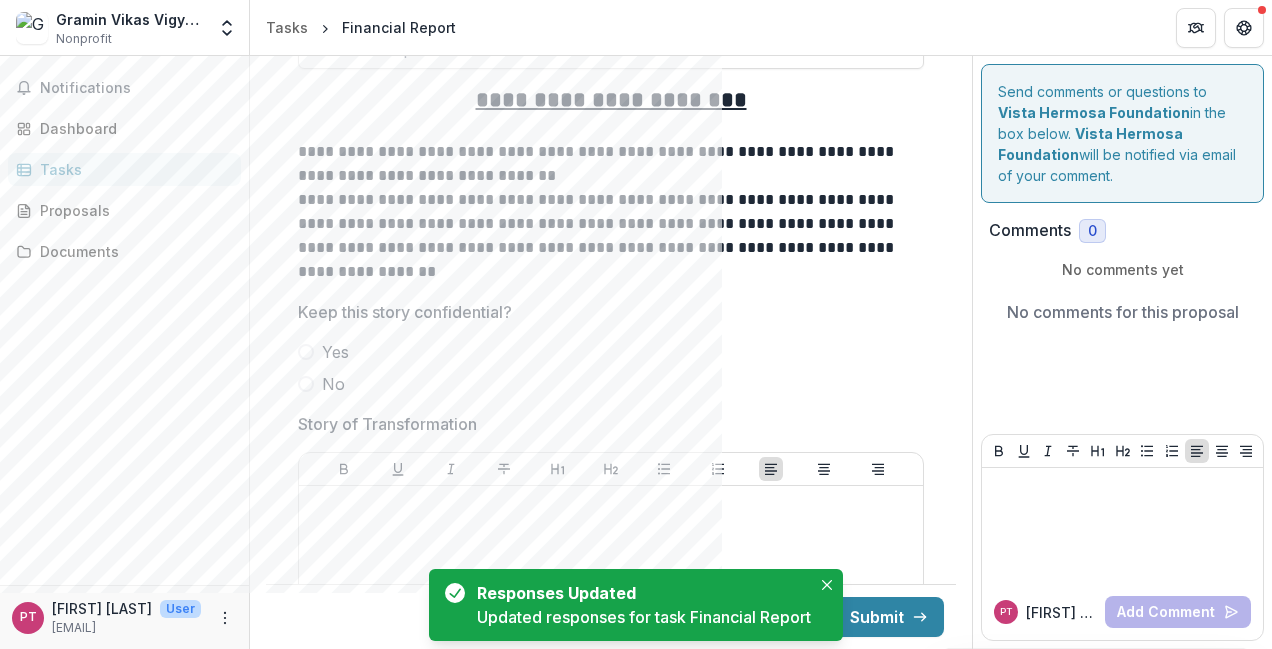click on "**********" at bounding box center (611, 301) 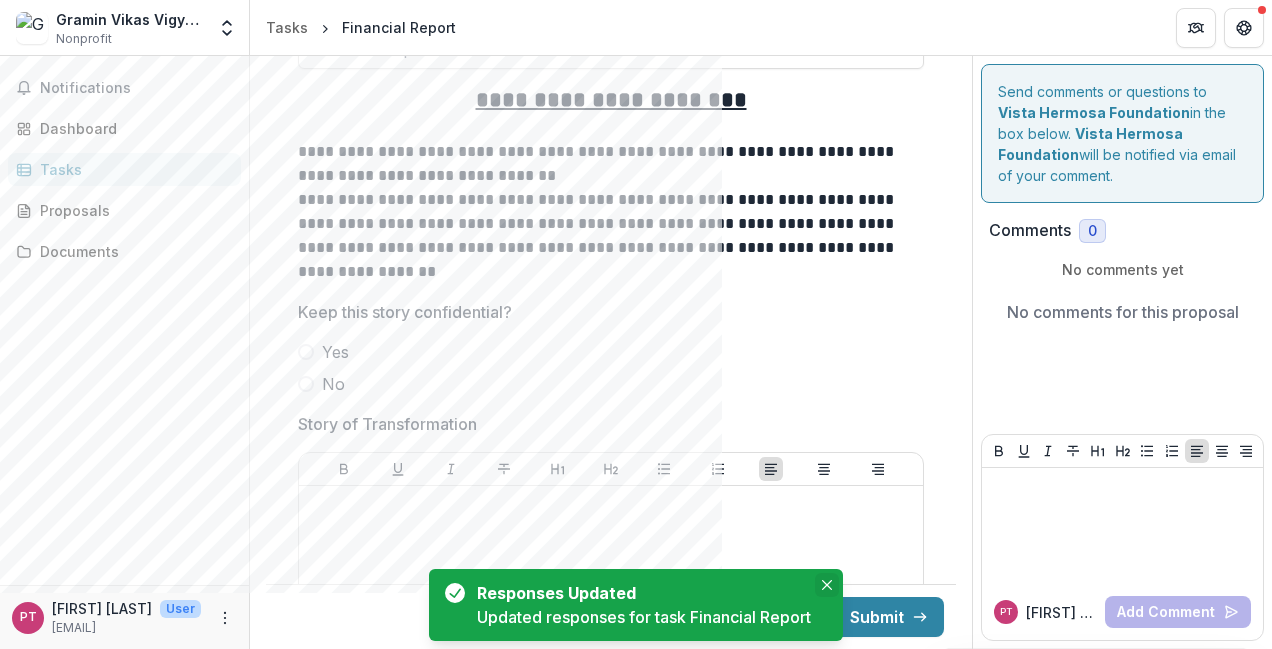 click 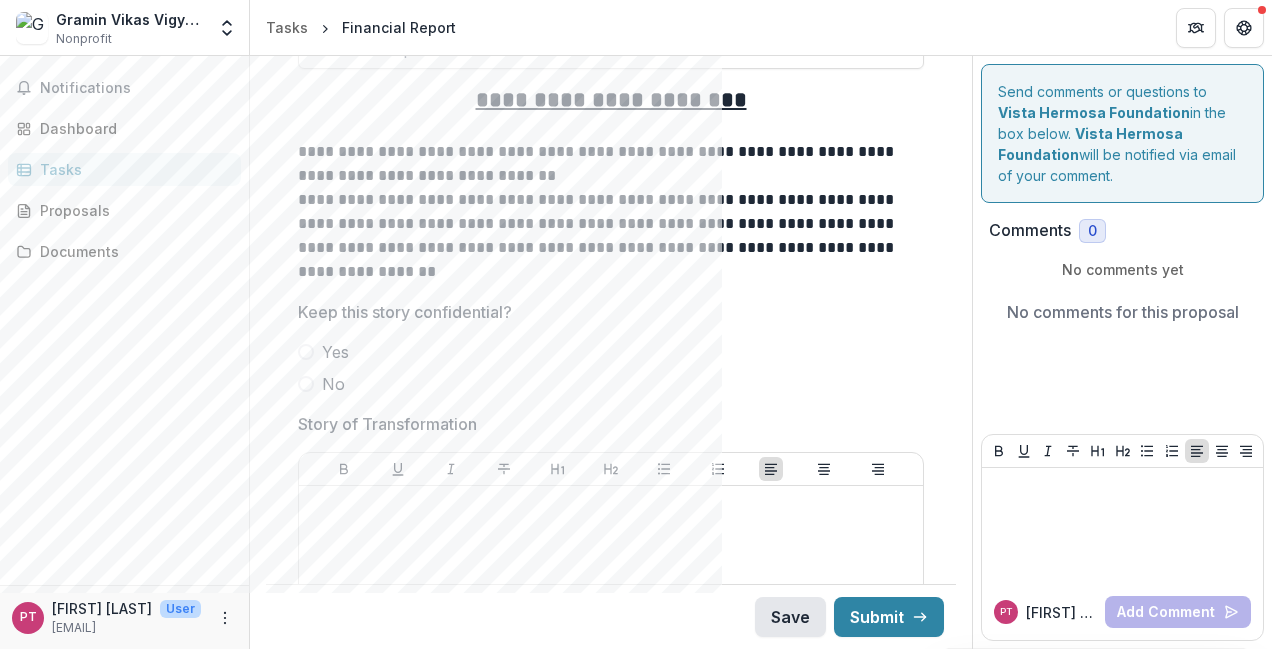 click on "Save" at bounding box center (790, 617) 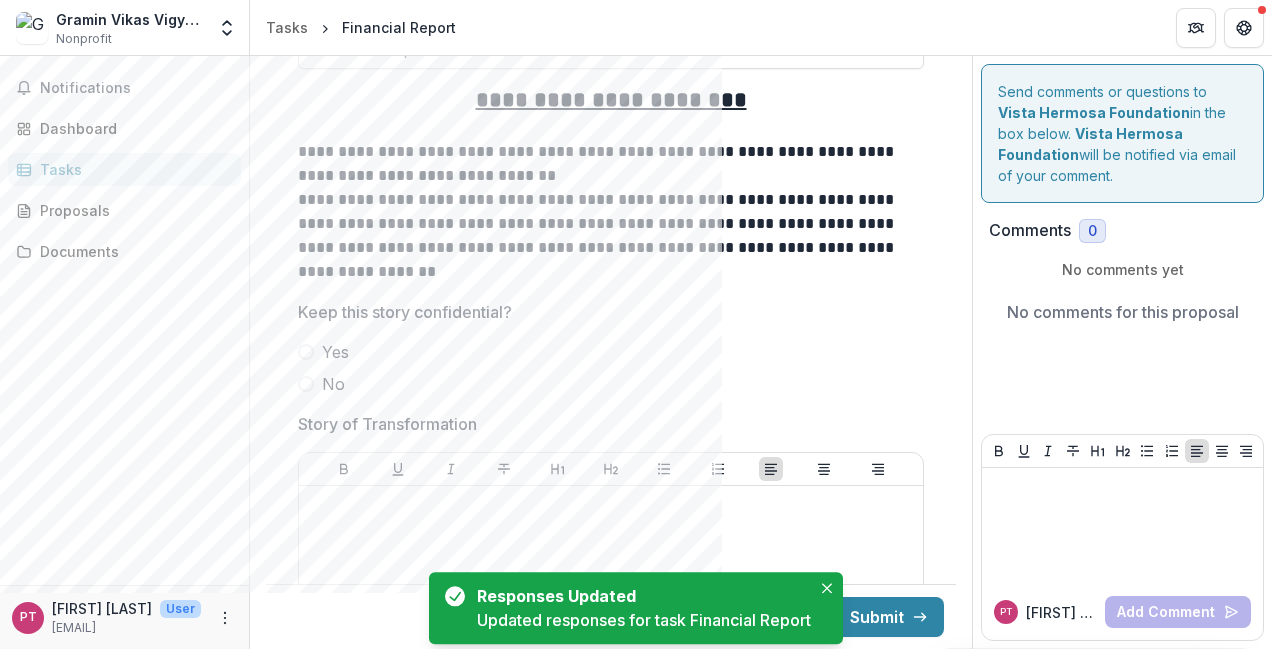 click on "Updated responses for task Financial Report" at bounding box center [644, 620] 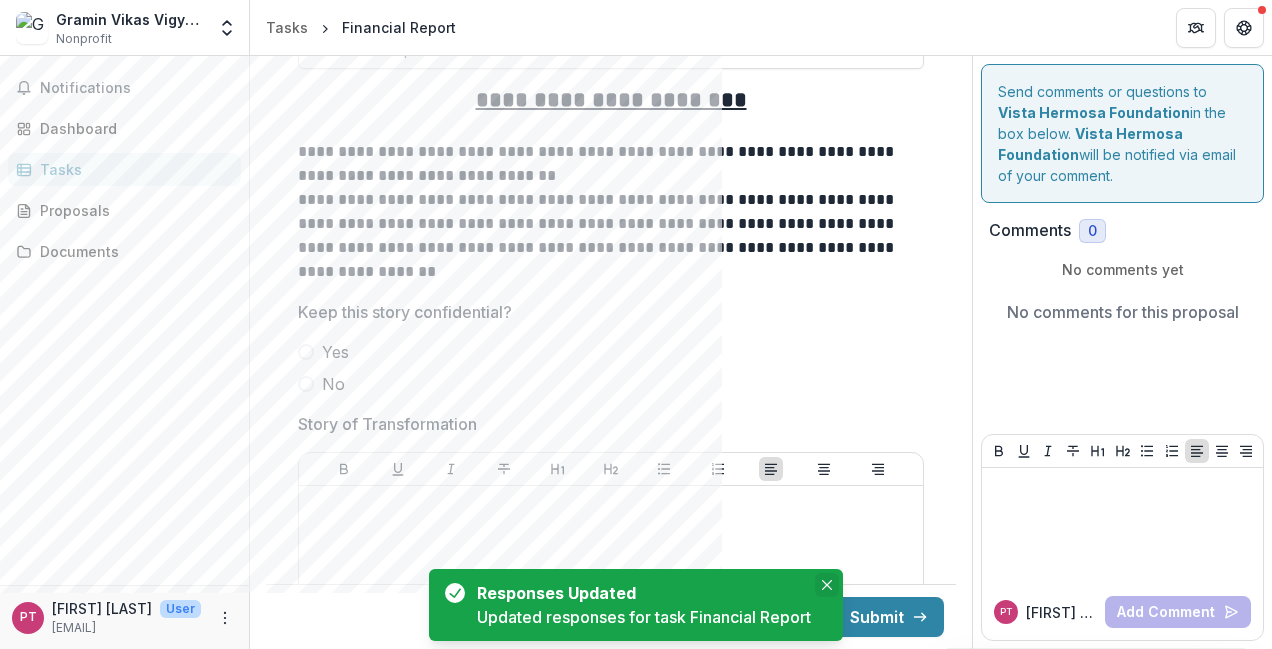 click 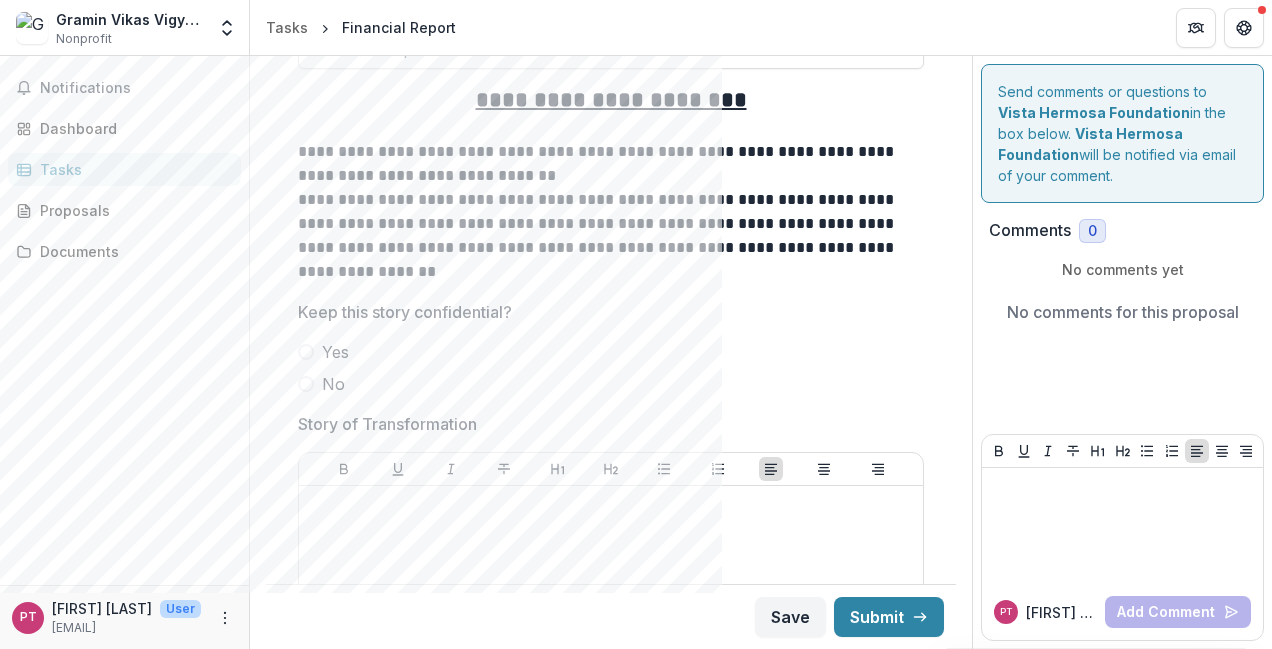 click on "**********" at bounding box center (611, 301) 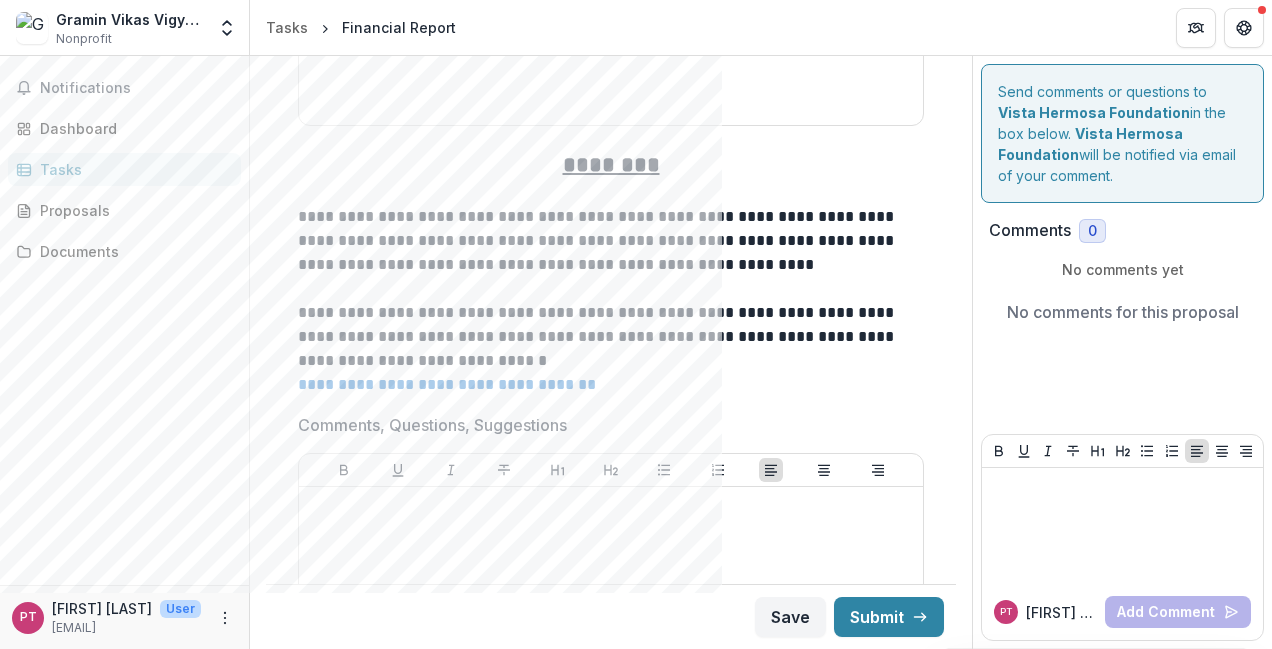 click on "**********" at bounding box center [611, -376] 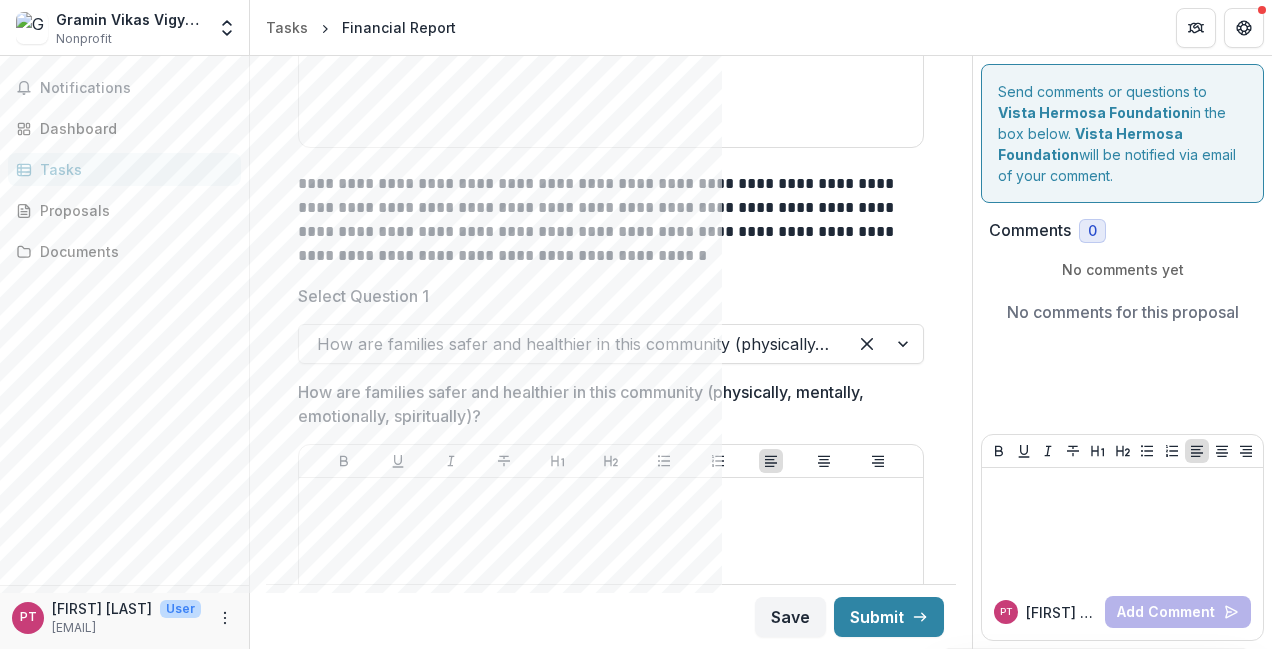 scroll, scrollTop: 1480, scrollLeft: 0, axis: vertical 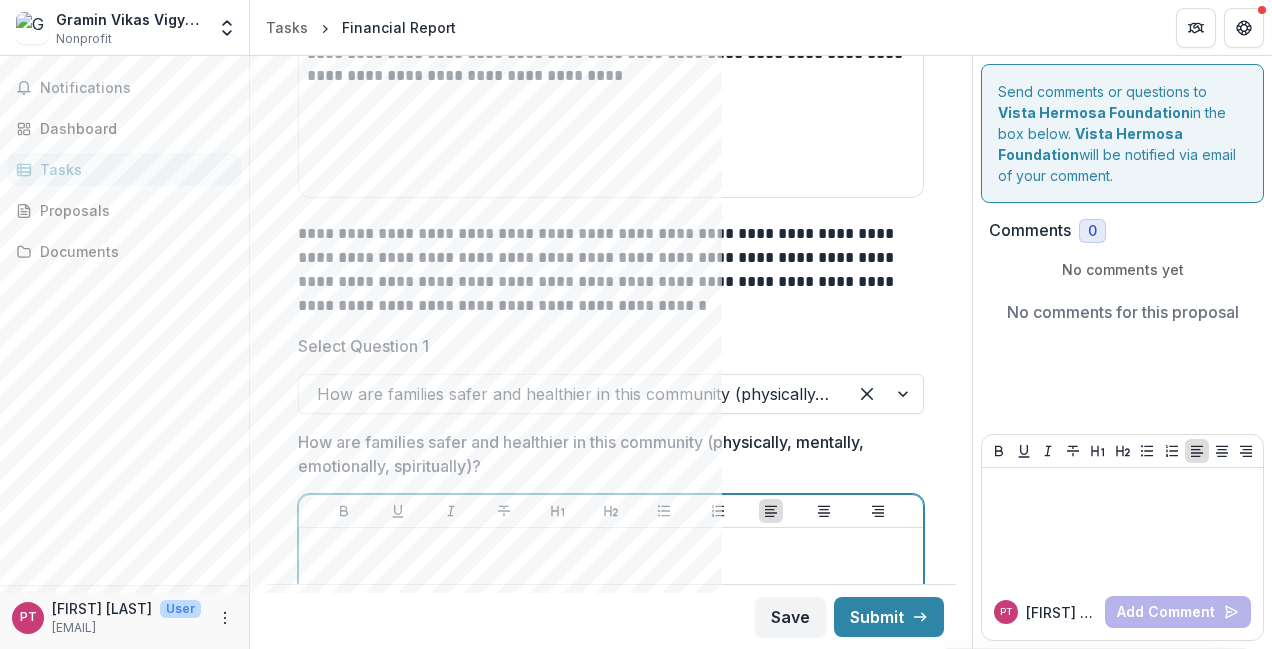 click at bounding box center (611, 686) 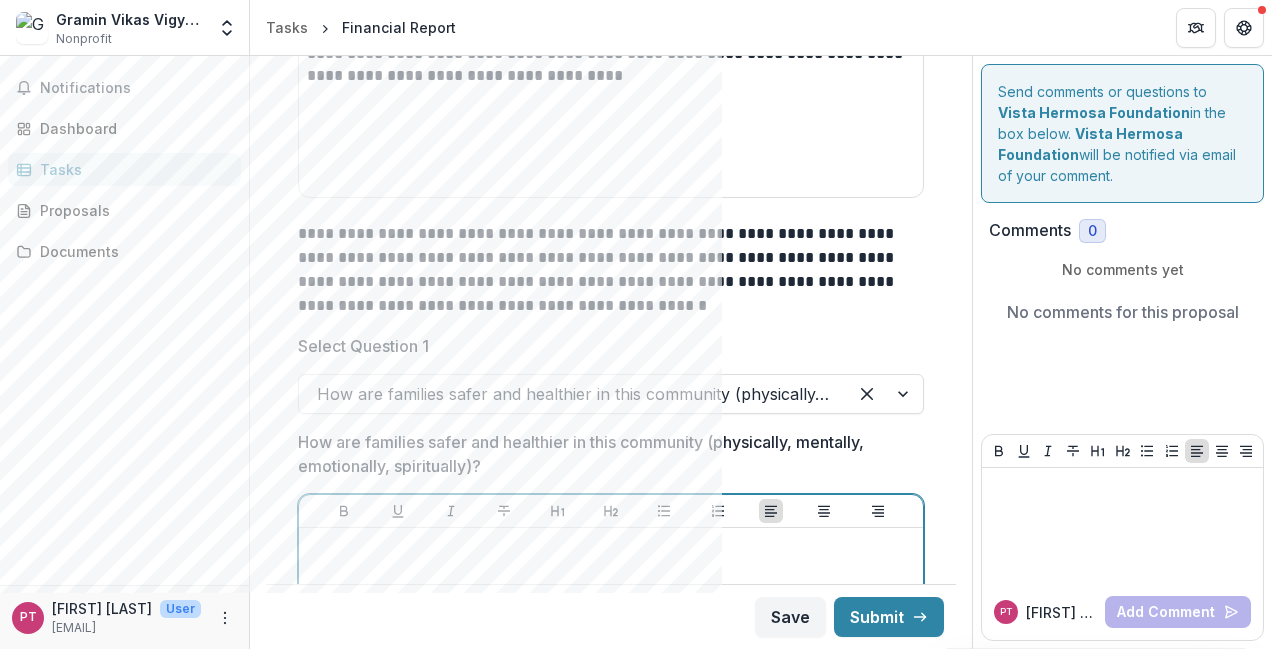type 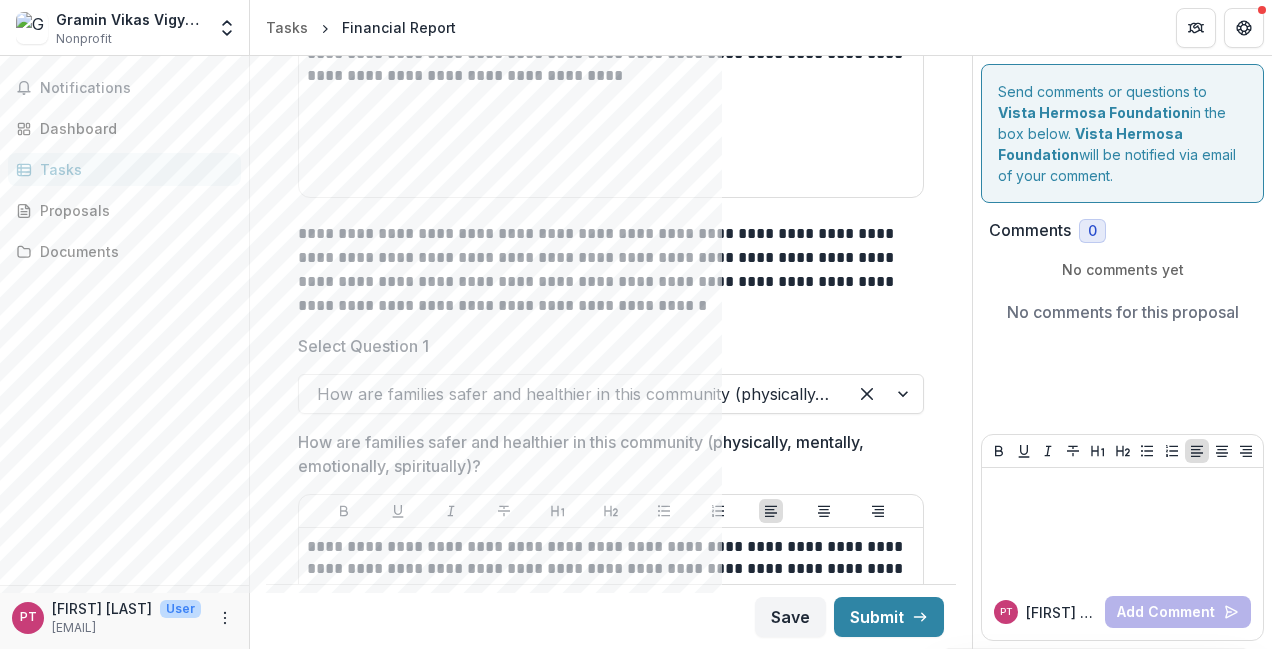 click on "**********" at bounding box center [611, 1181] 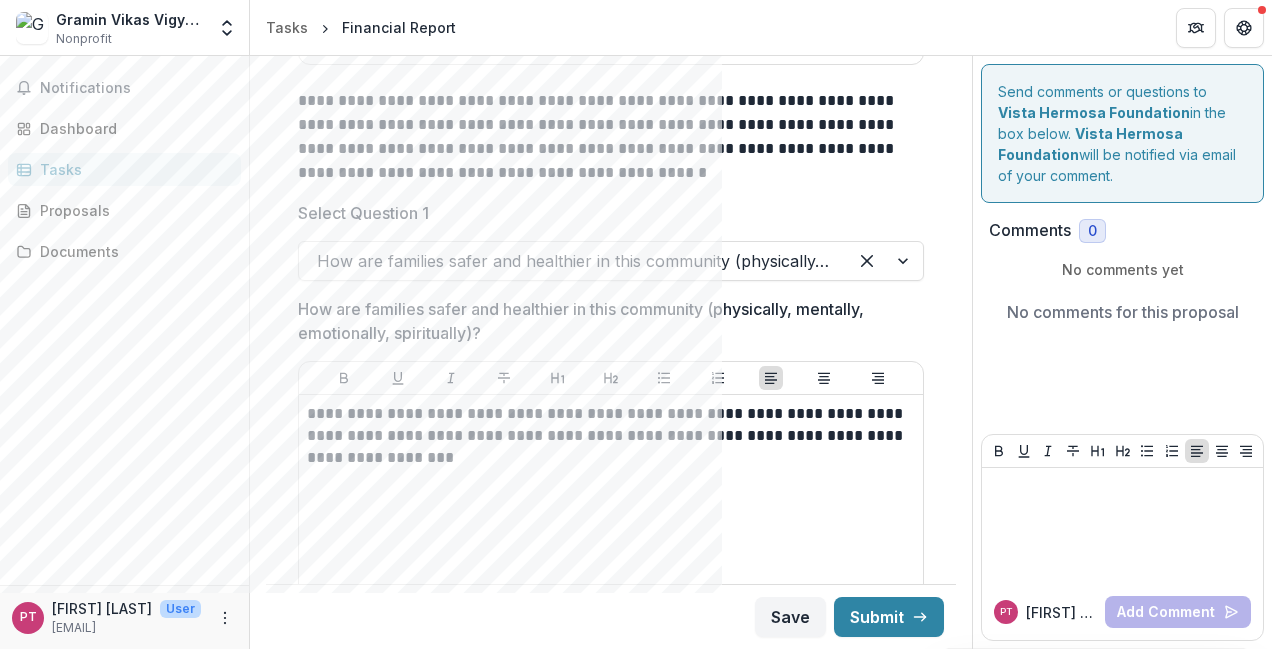 scroll, scrollTop: 1640, scrollLeft: 0, axis: vertical 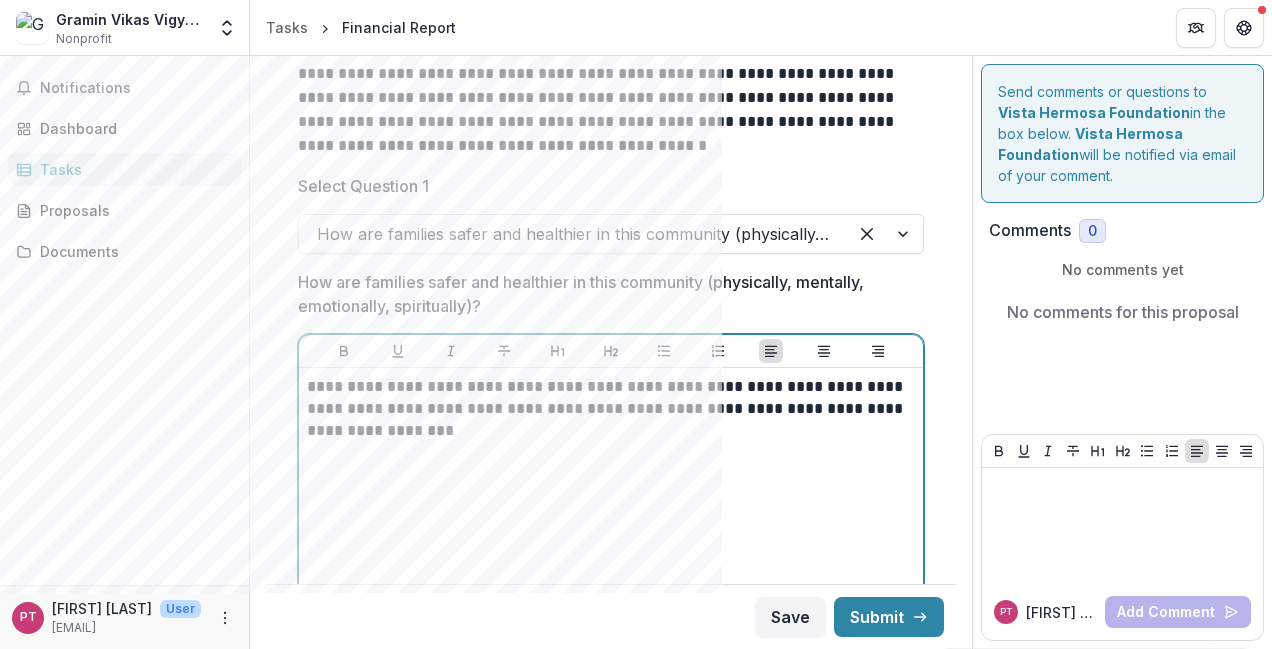 click on "**********" at bounding box center [608, 409] 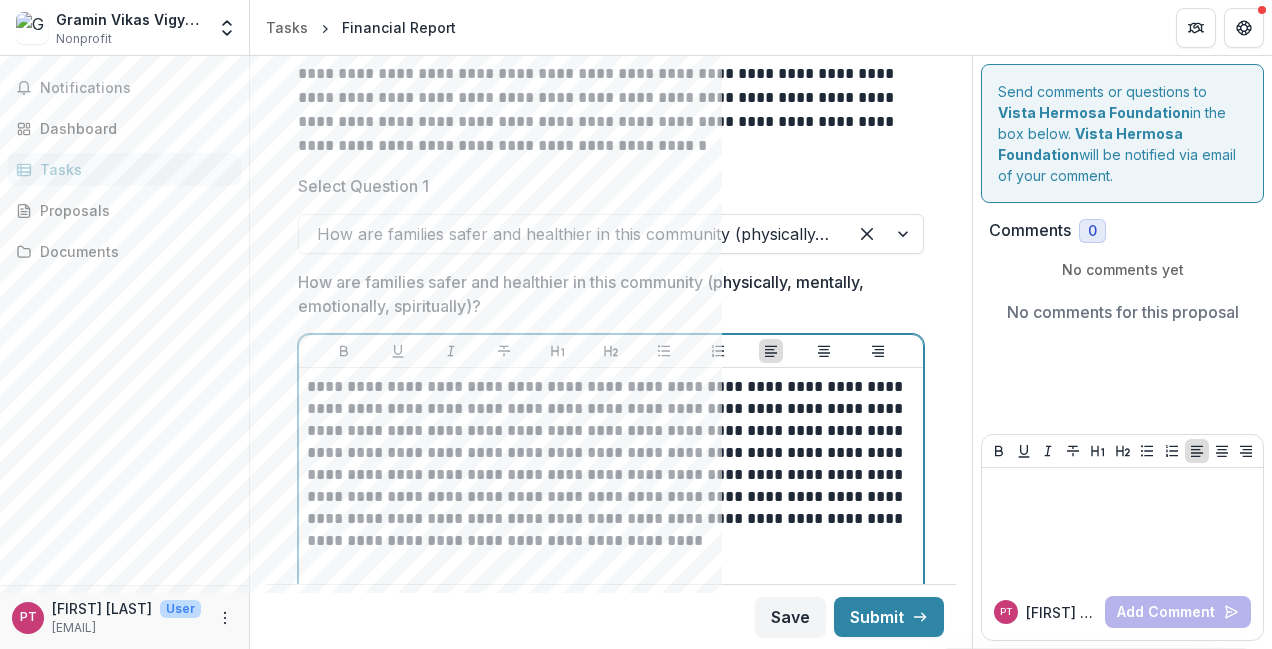 click on "**********" at bounding box center (608, 464) 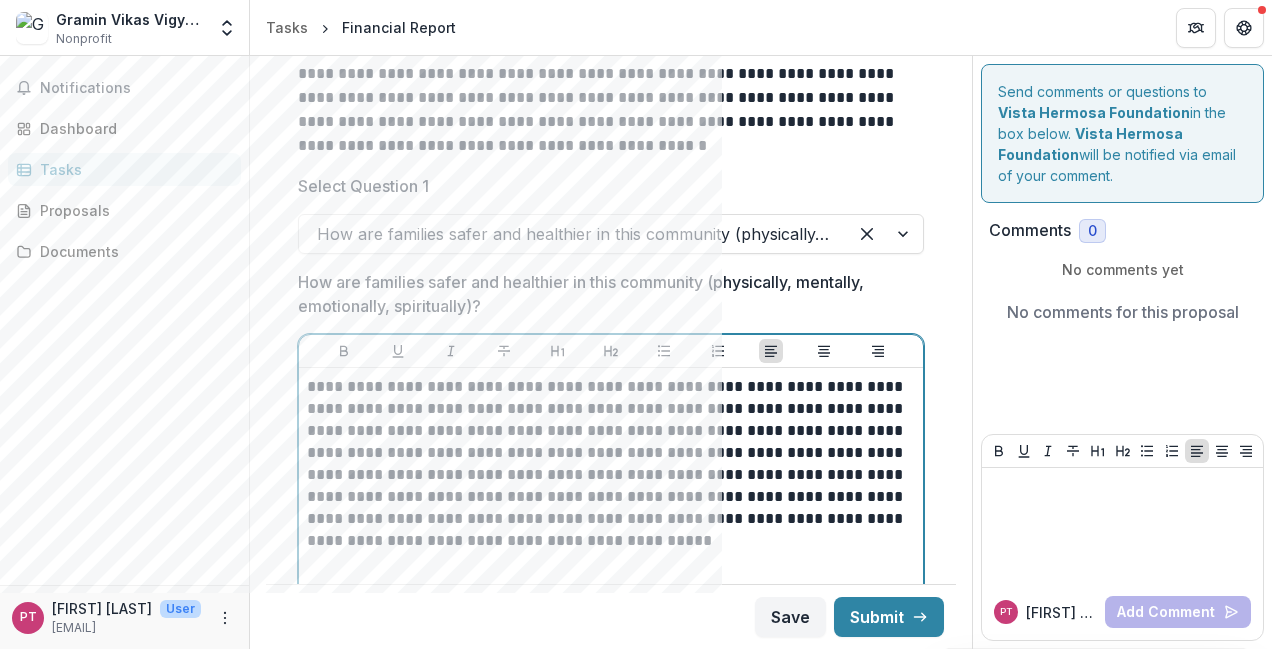 click on "**********" at bounding box center [608, 464] 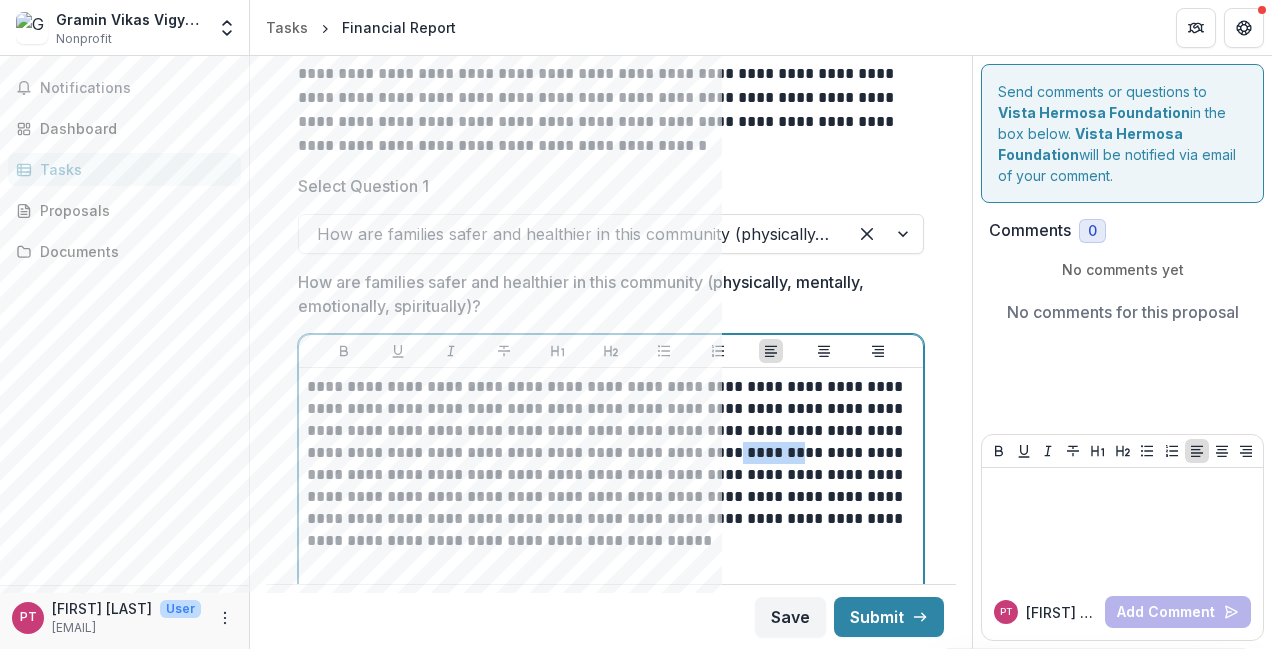 click on "**********" at bounding box center [608, 464] 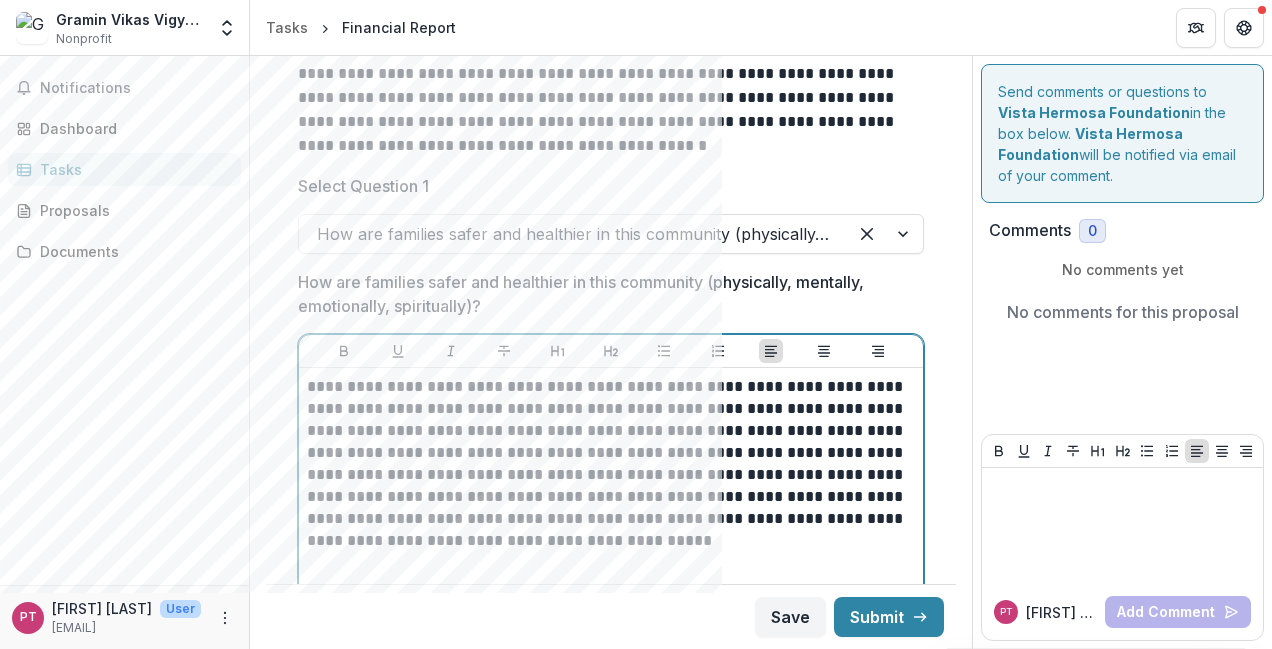 click on "**********" at bounding box center [608, 464] 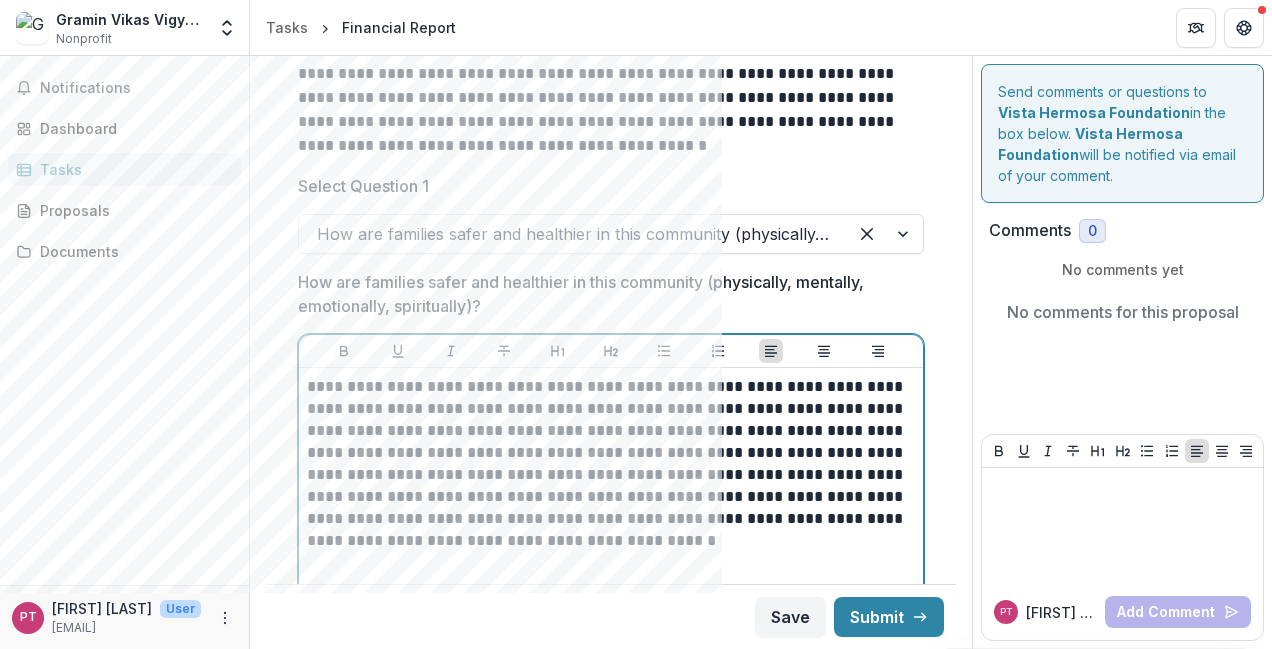 click on "**********" at bounding box center (608, 464) 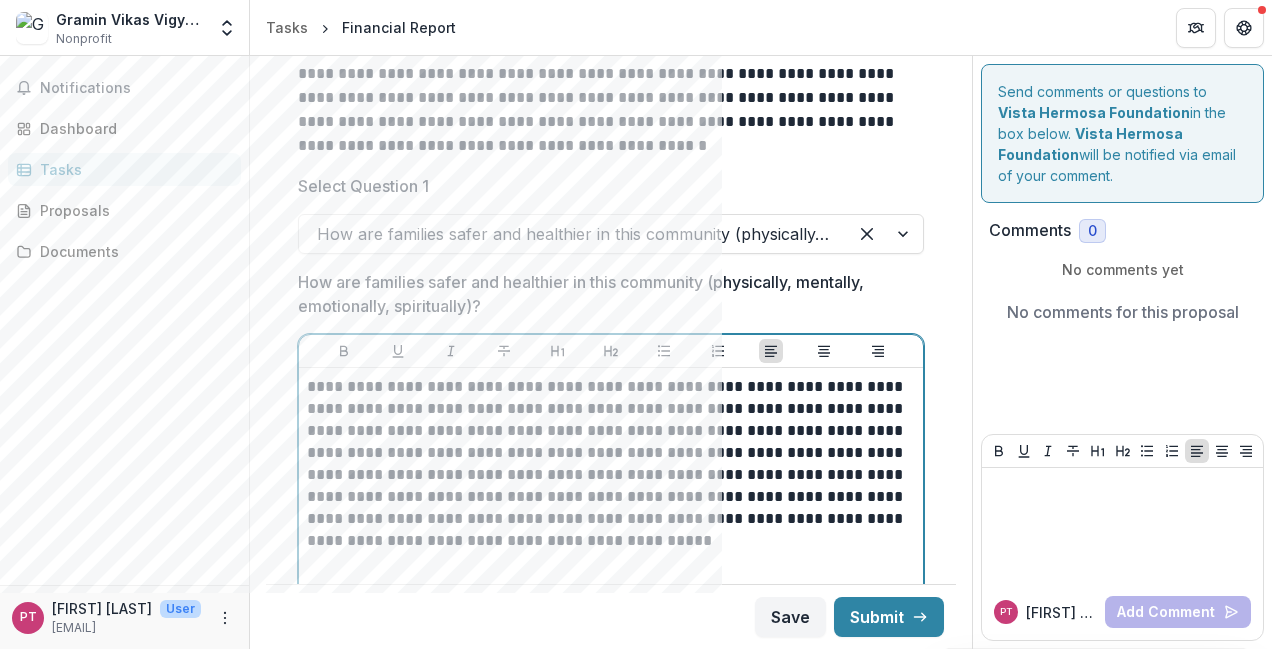 click on "**********" at bounding box center [608, 464] 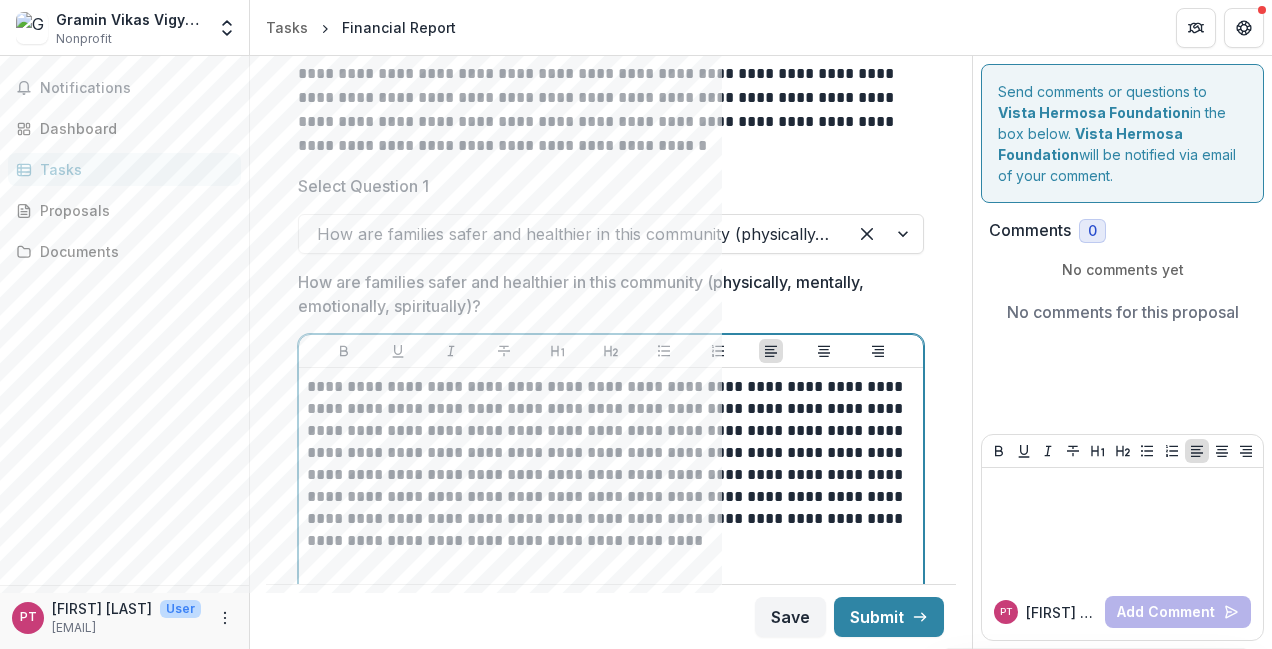click on "**********" at bounding box center [608, 464] 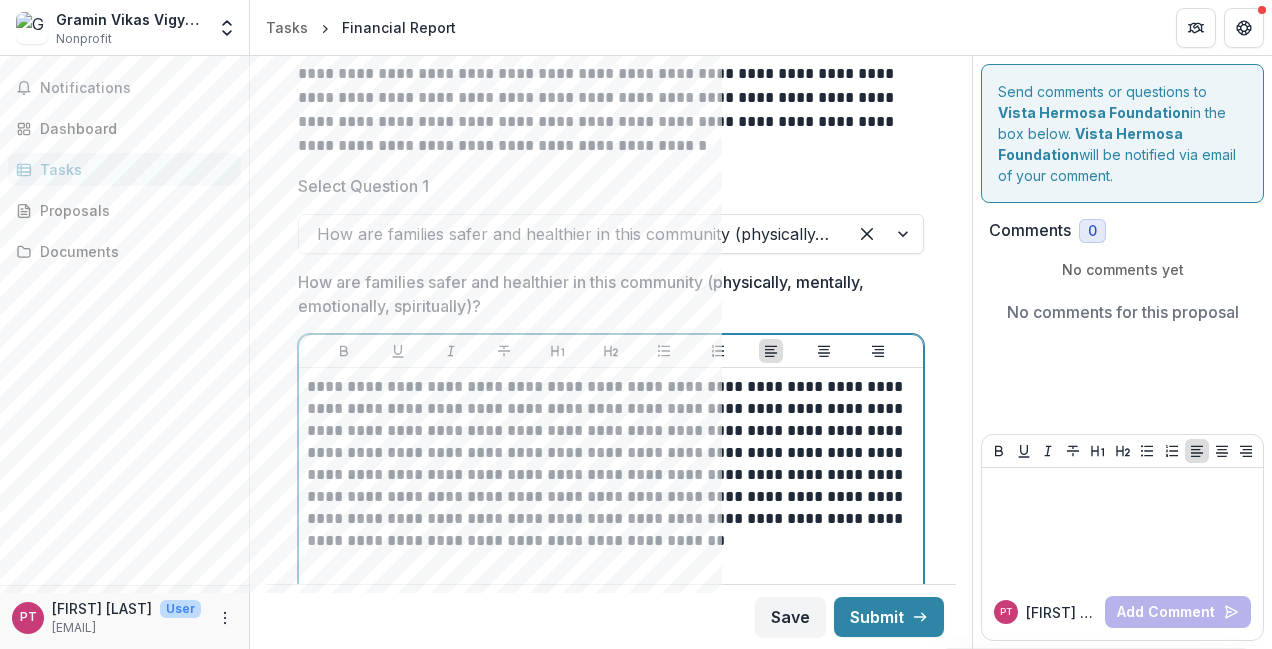 click on "**********" at bounding box center [608, 464] 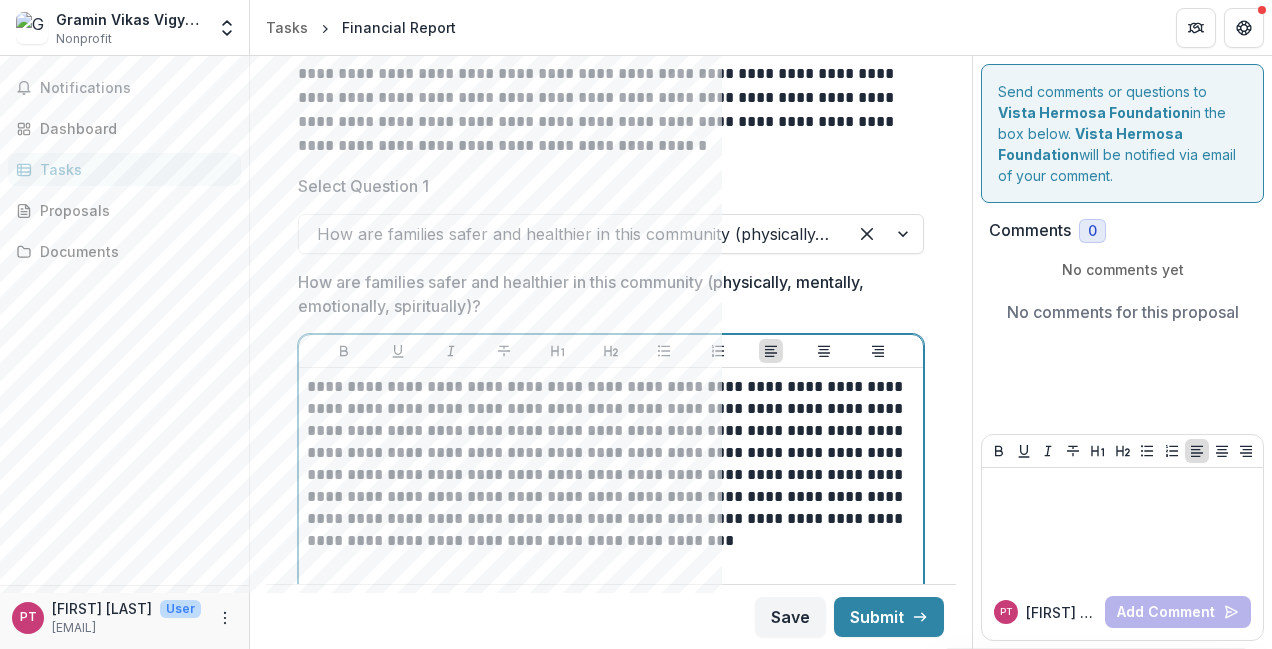click on "**********" at bounding box center (608, 464) 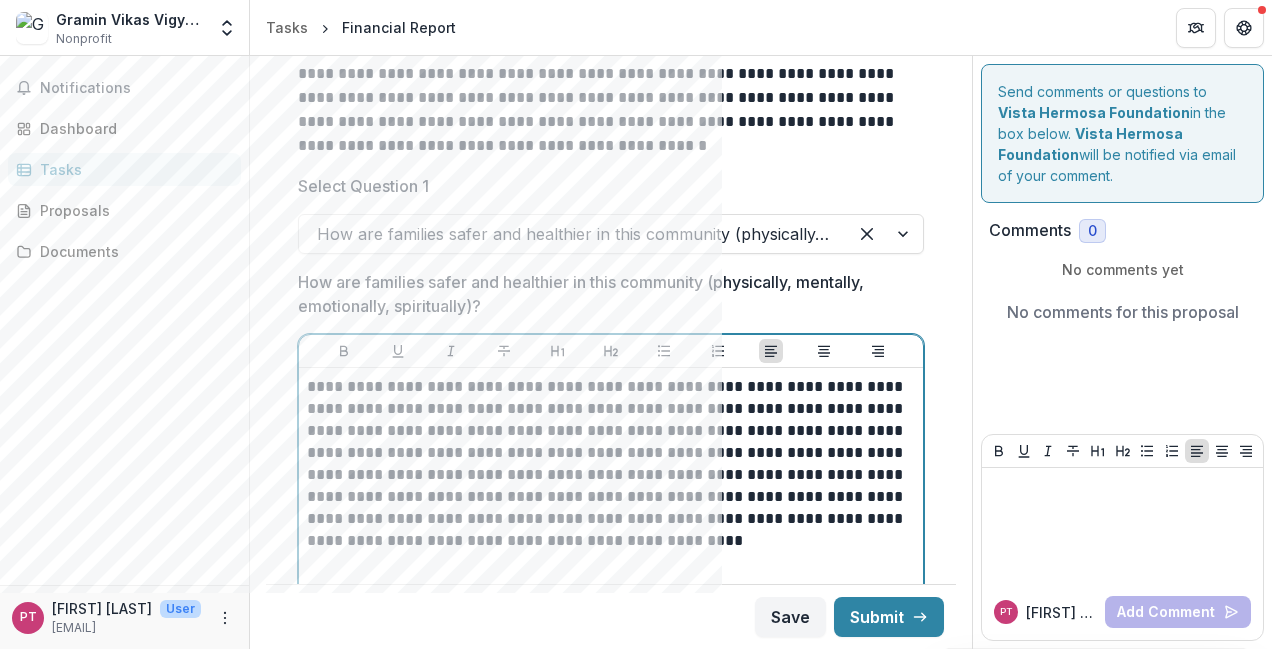 click on "**********" at bounding box center [608, 464] 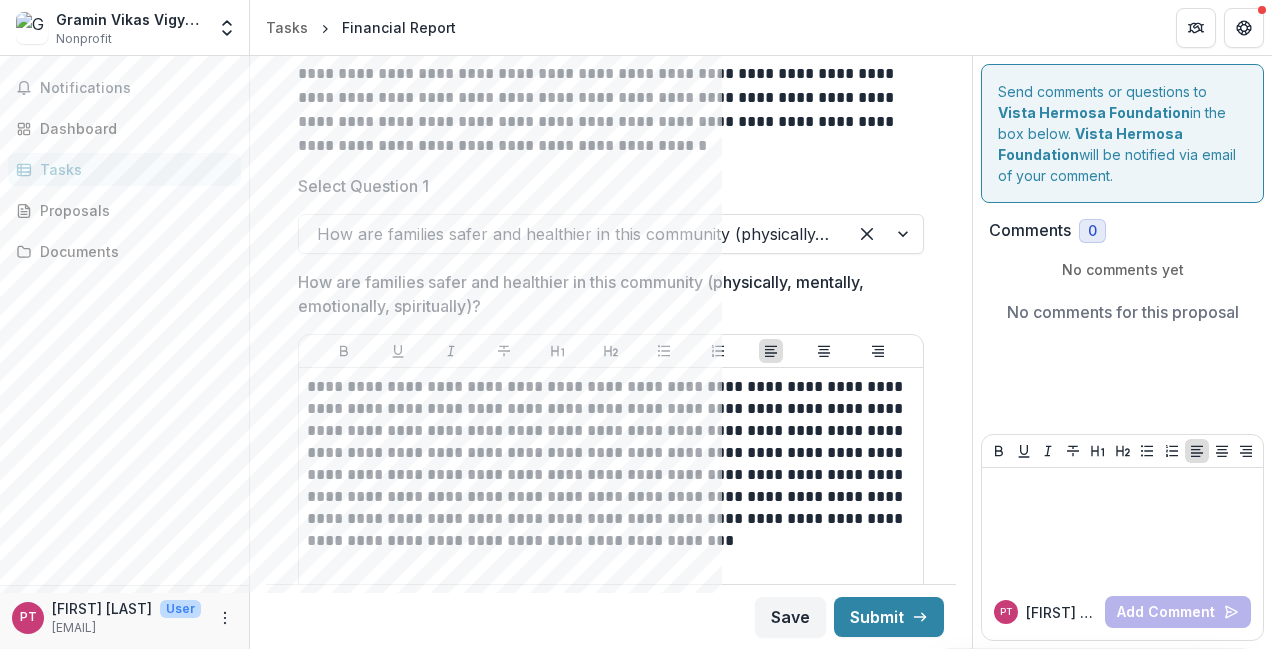 click on "**********" at bounding box center [611, 1046] 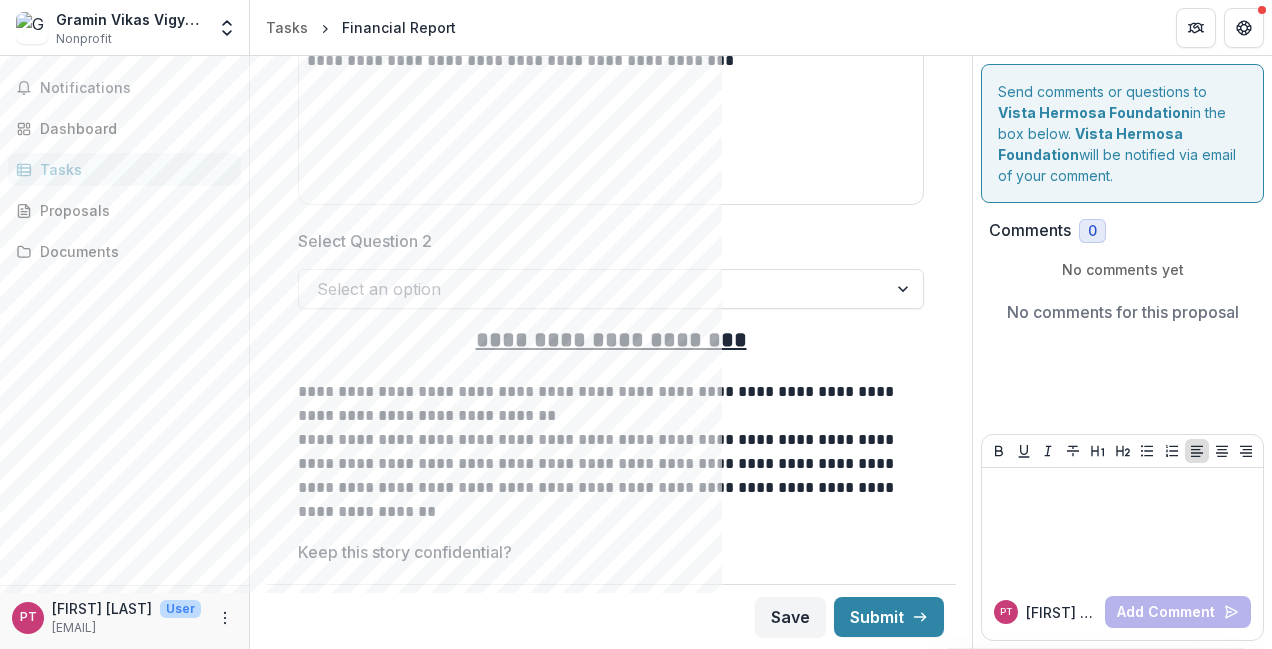scroll, scrollTop: 2126, scrollLeft: 0, axis: vertical 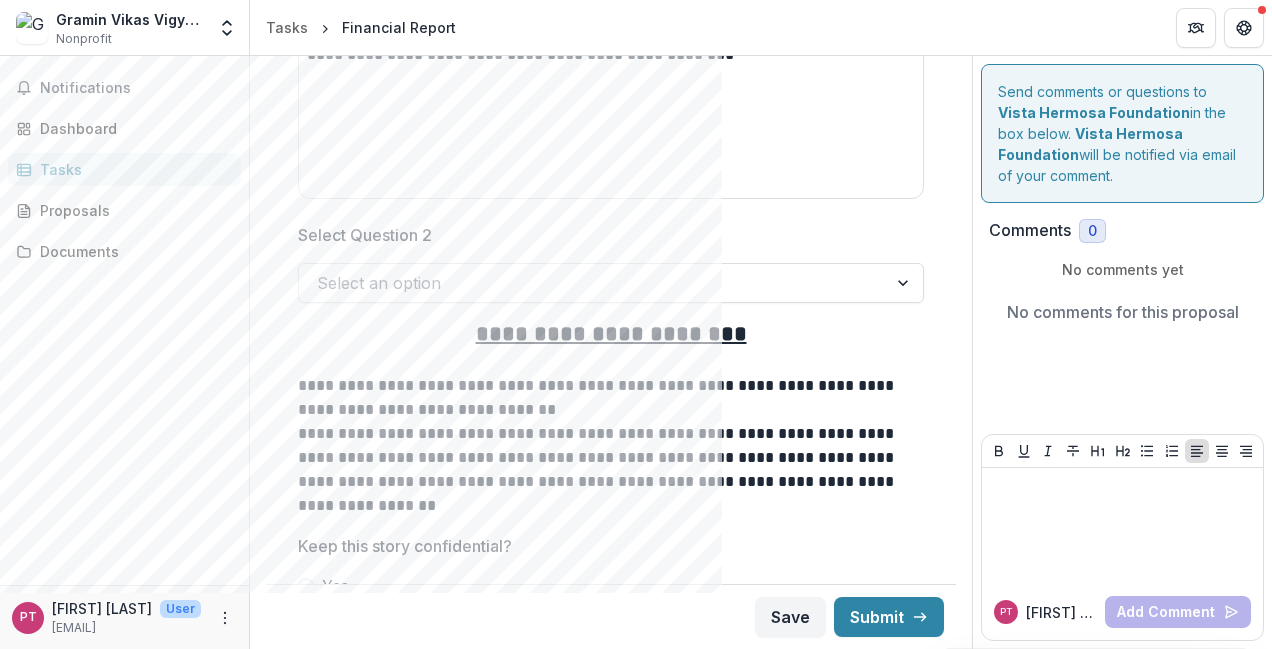 click at bounding box center [905, 283] 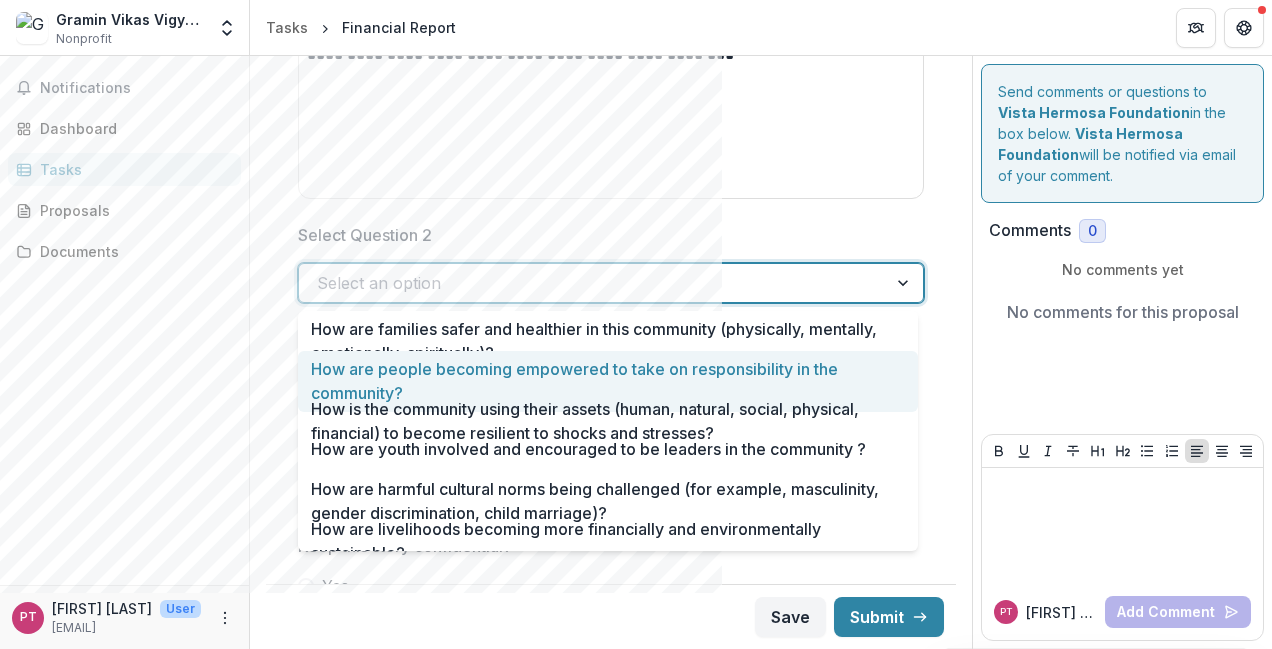 click on "How are people becoming empowered to take on responsibility in the community?" at bounding box center (608, 381) 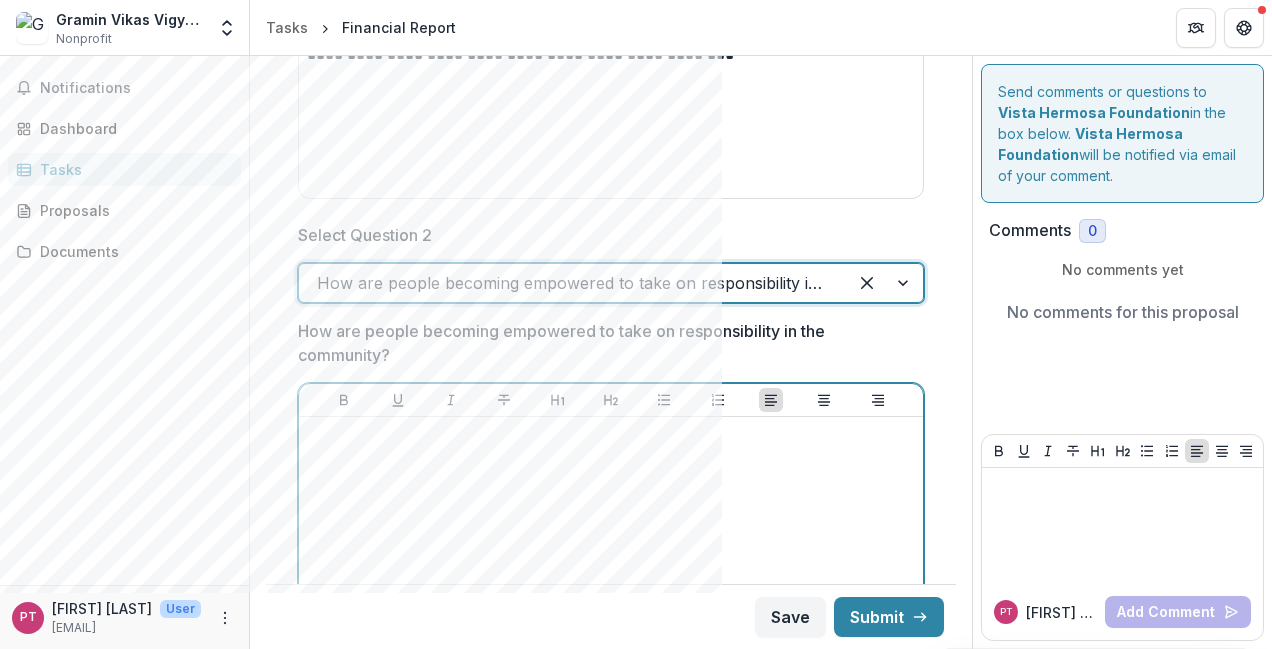 click at bounding box center [611, 575] 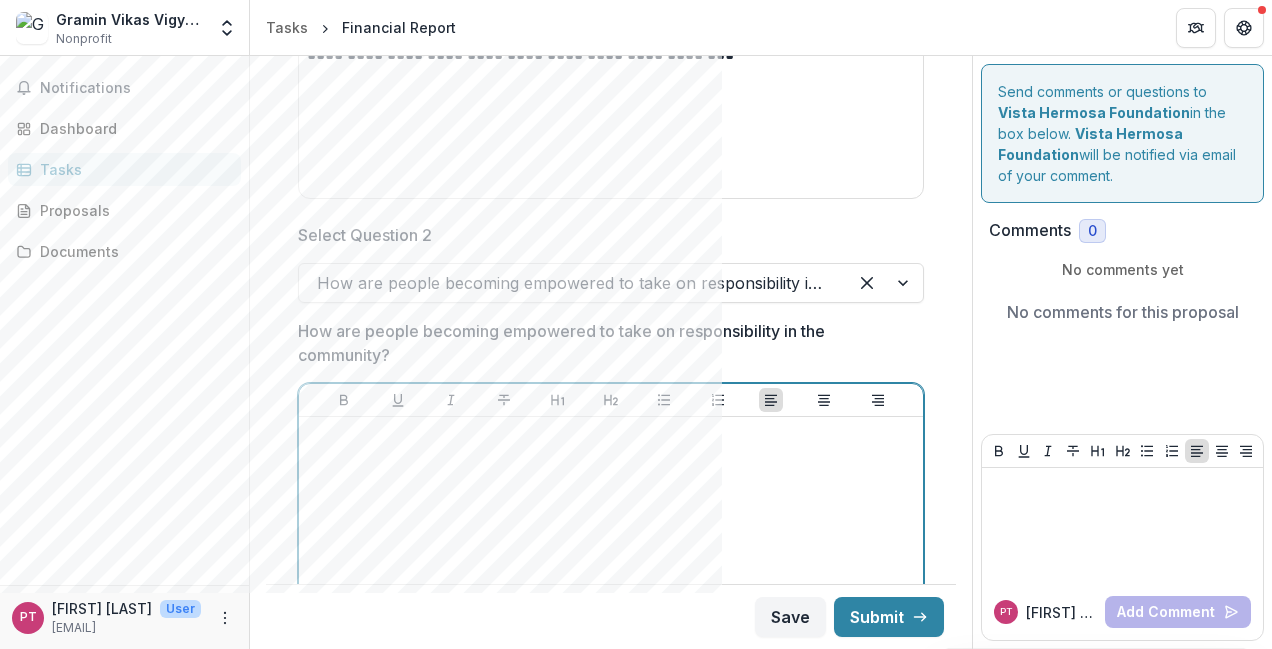 type 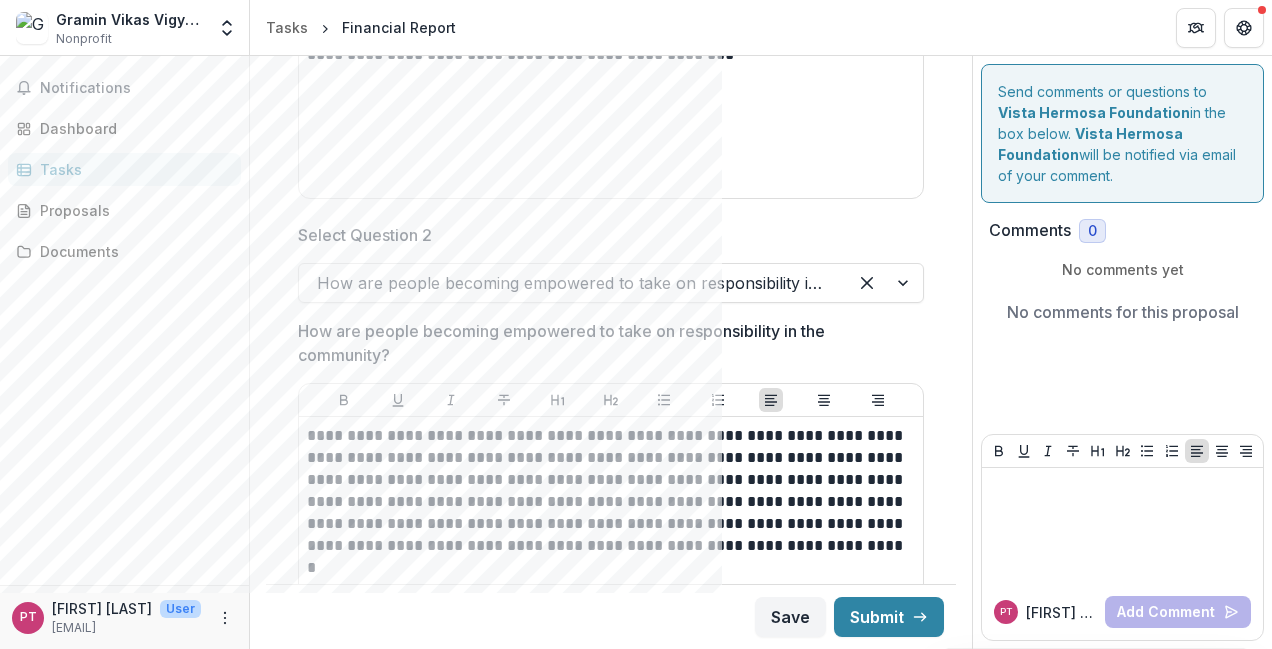 click on "**********" at bounding box center [611, 755] 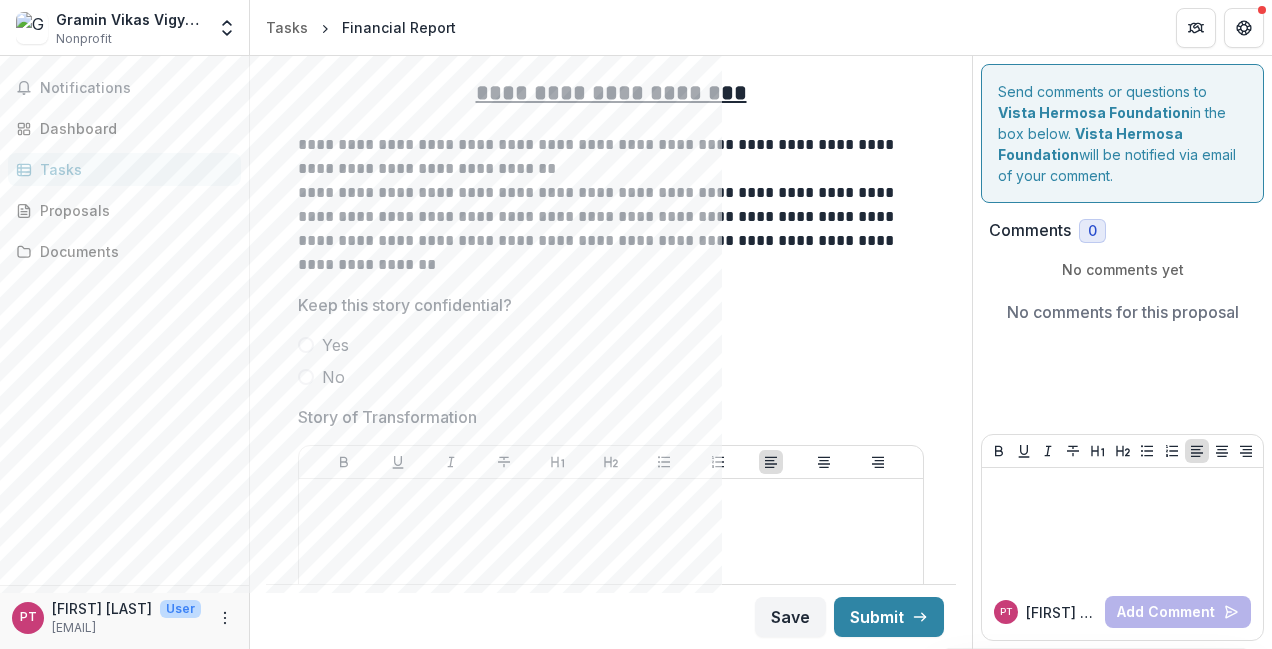 scroll, scrollTop: 2846, scrollLeft: 0, axis: vertical 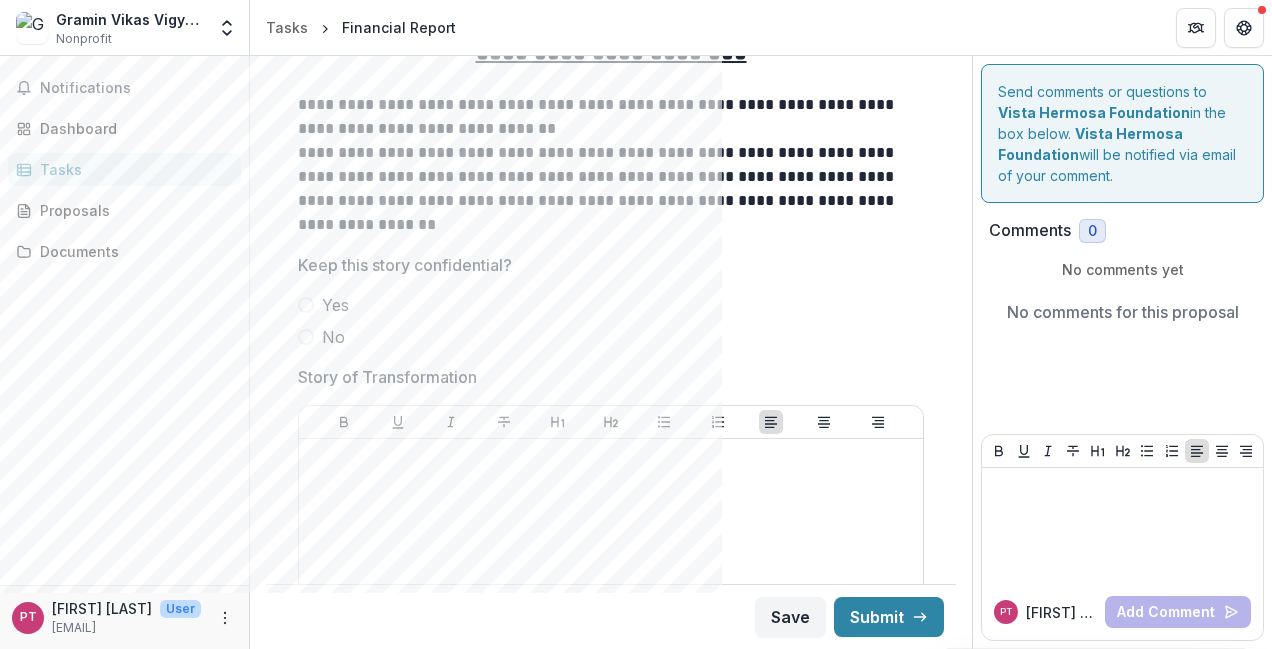 click at bounding box center (306, 337) 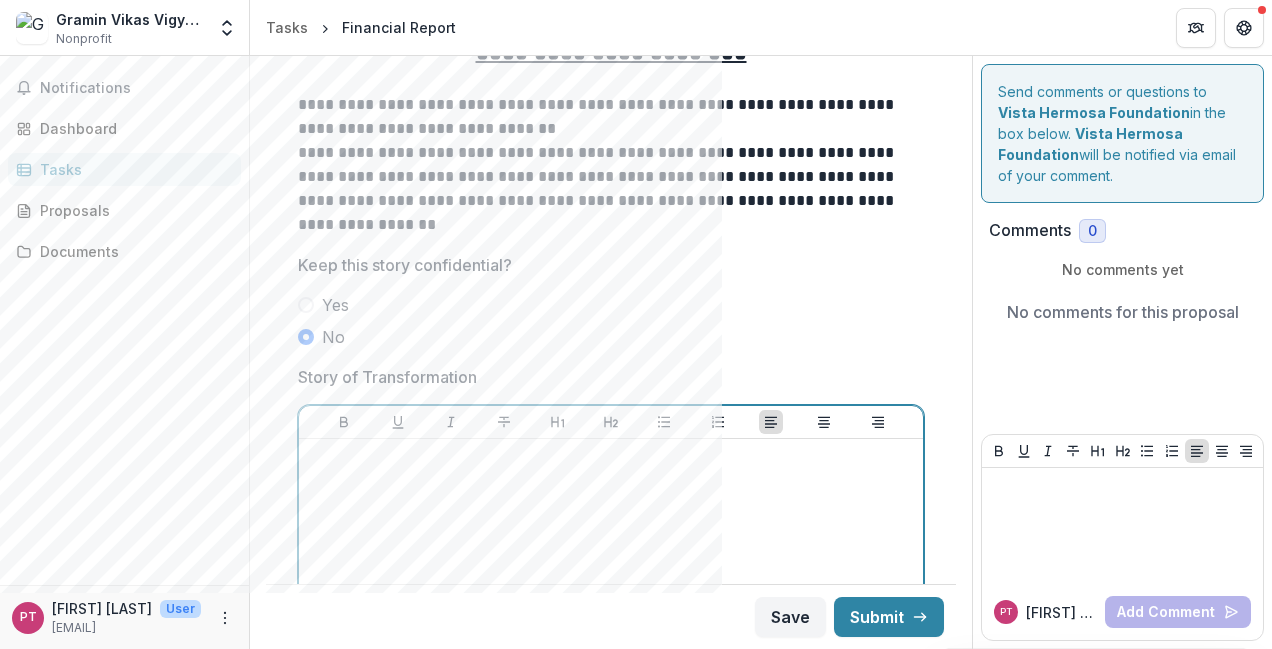 click at bounding box center [611, 458] 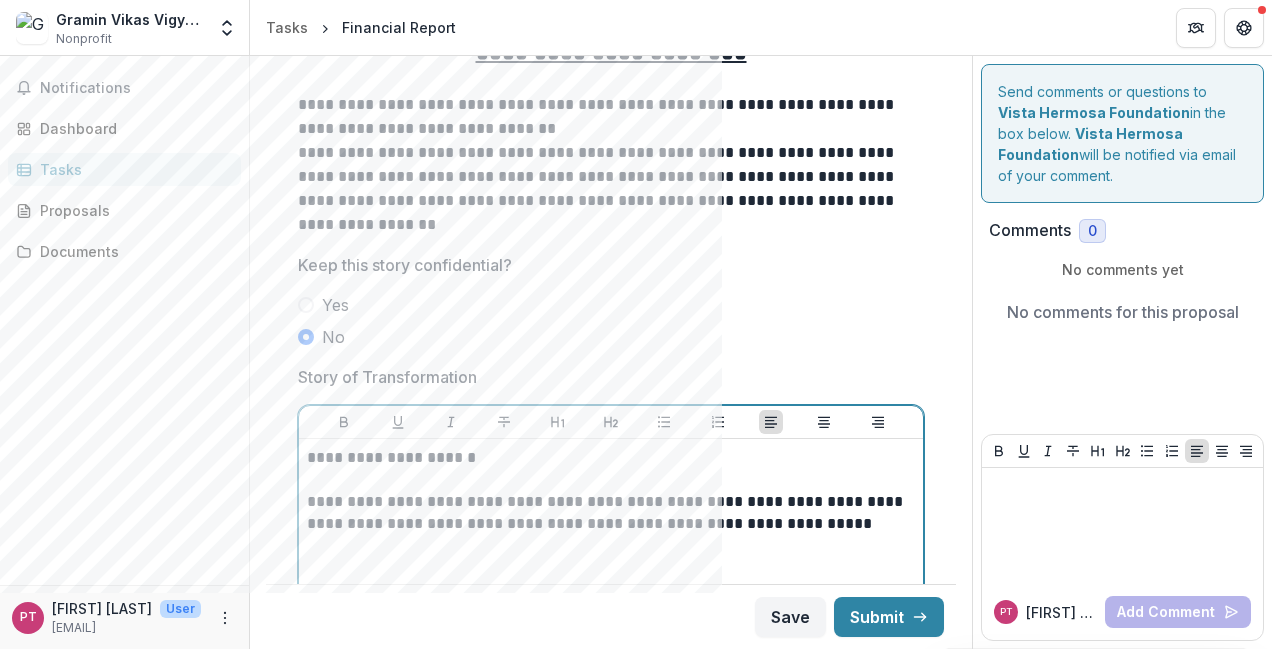 click on "**********" at bounding box center [608, 458] 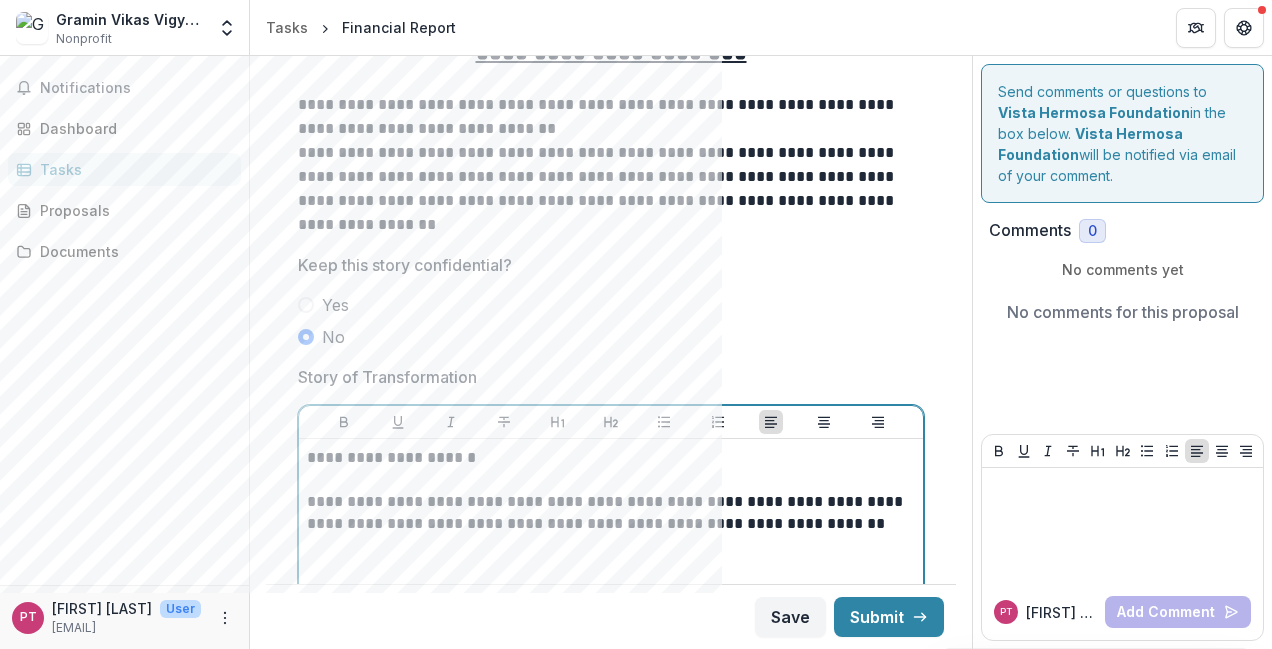 click on "**********" at bounding box center [608, 513] 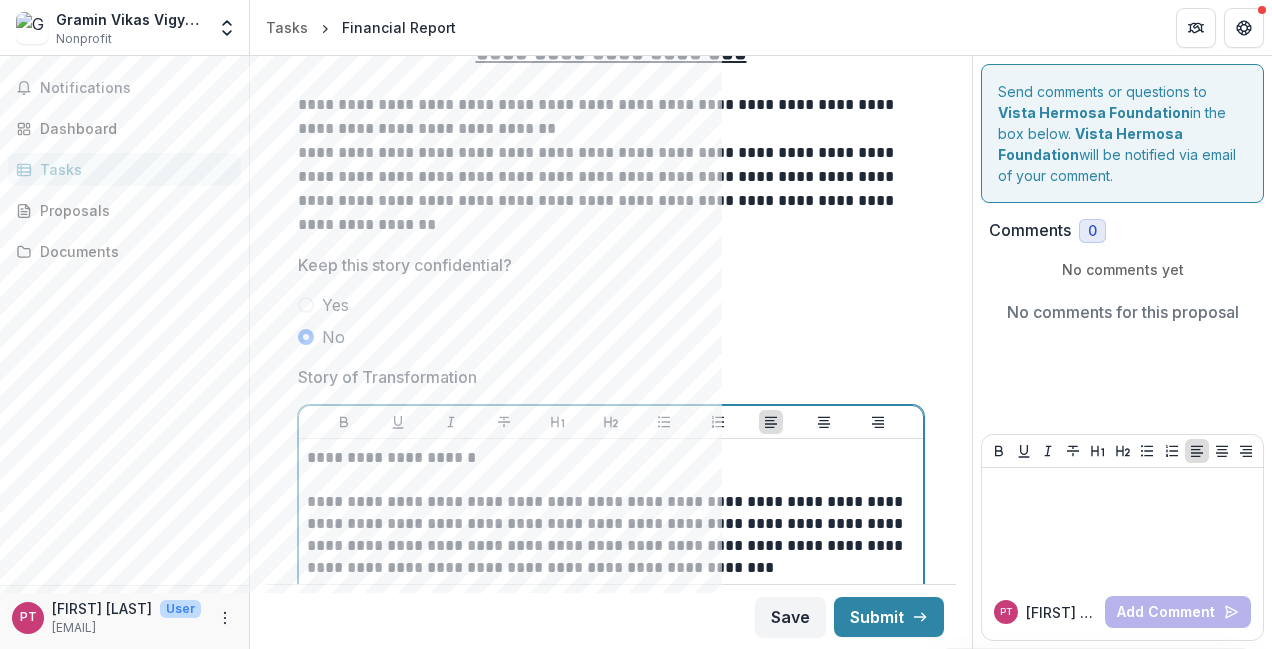 click on "**********" at bounding box center (608, 535) 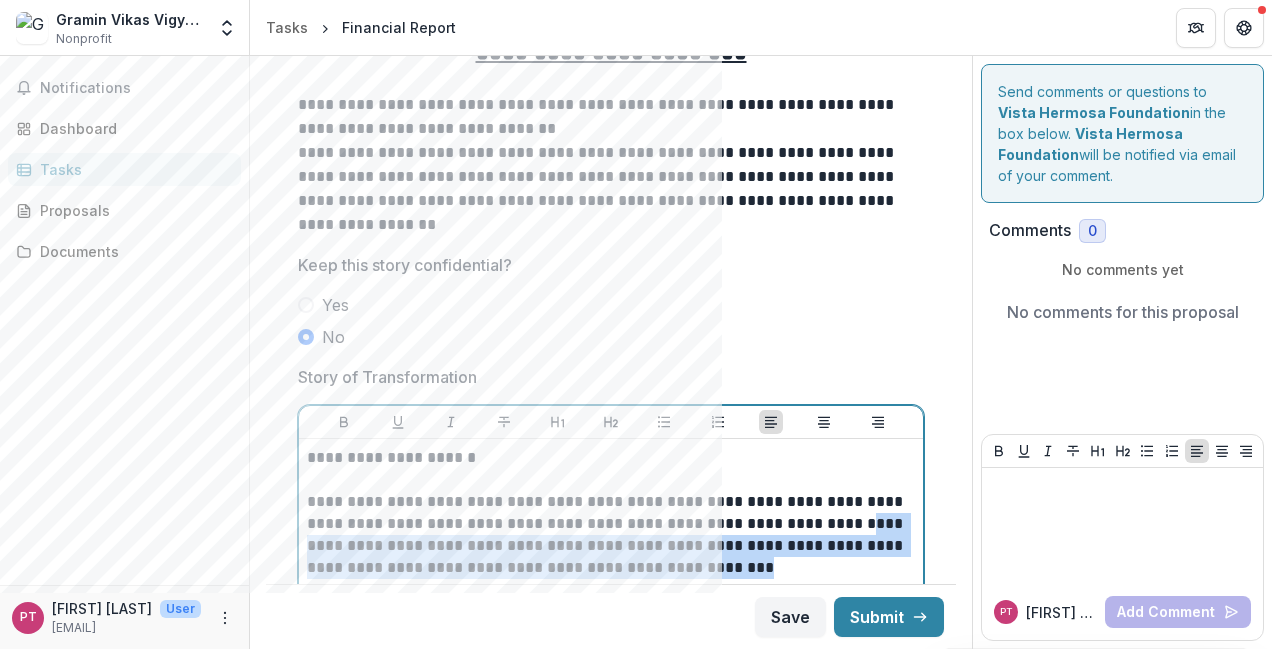 drag, startPoint x: 828, startPoint y: 522, endPoint x: 859, endPoint y: 558, distance: 47.507893 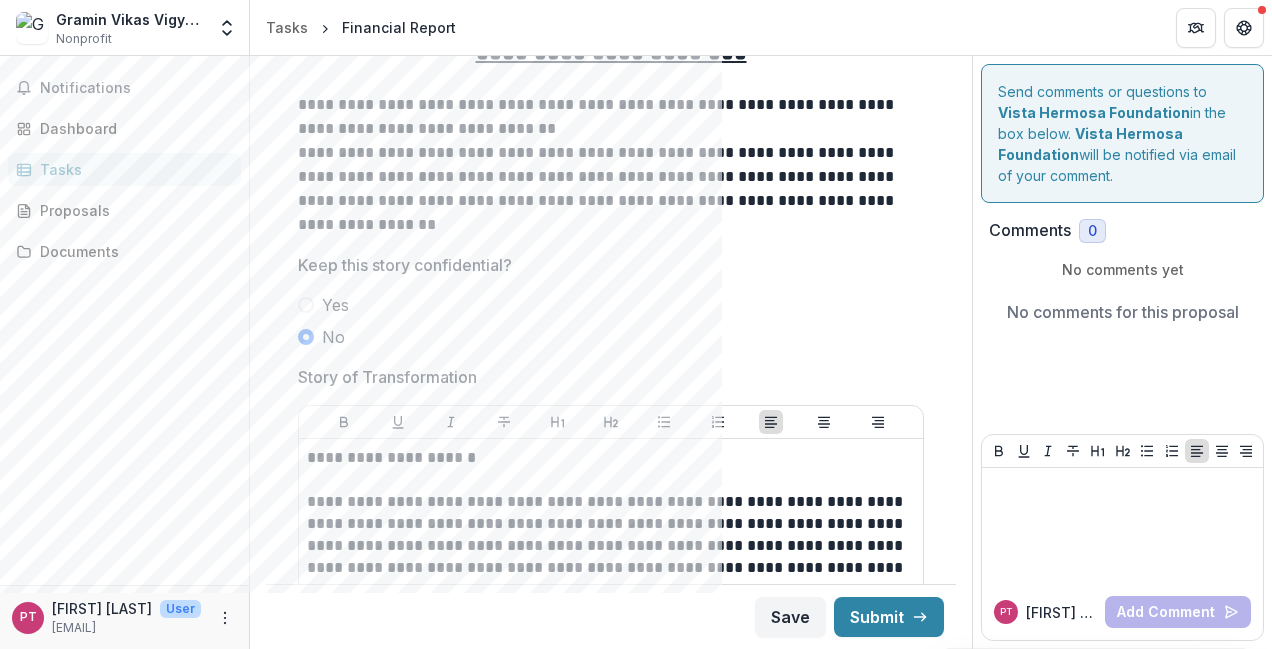 click on "**********" at bounding box center [611, 29] 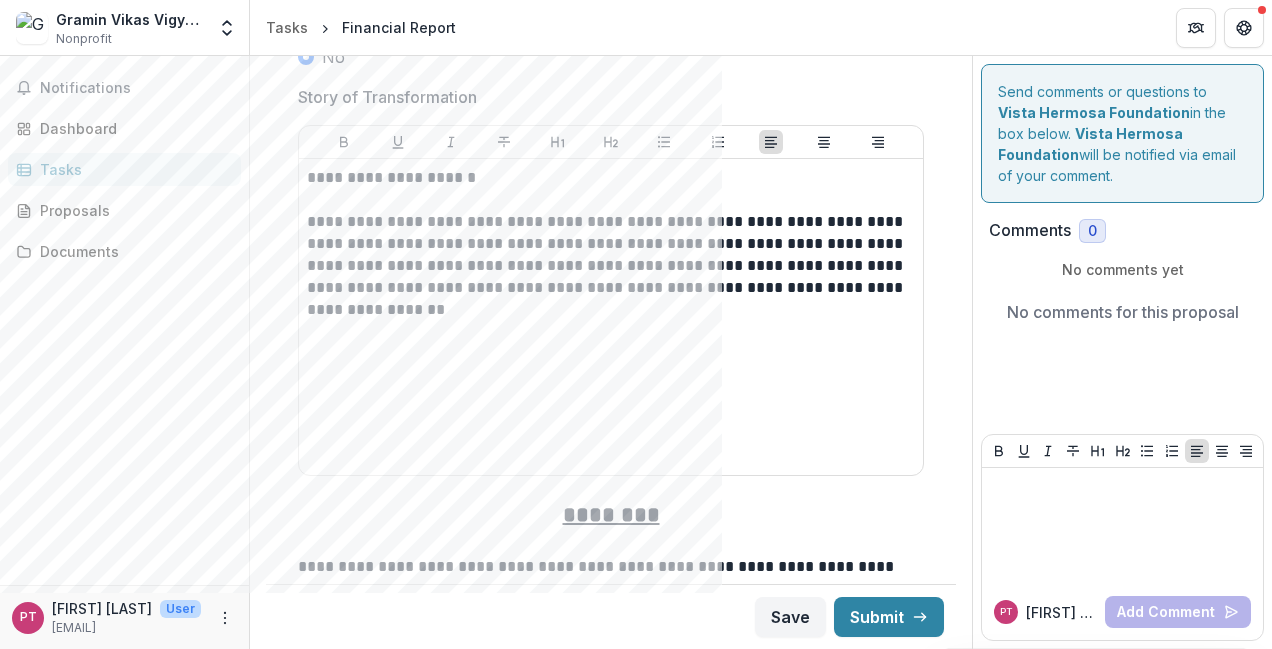 scroll, scrollTop: 3137, scrollLeft: 0, axis: vertical 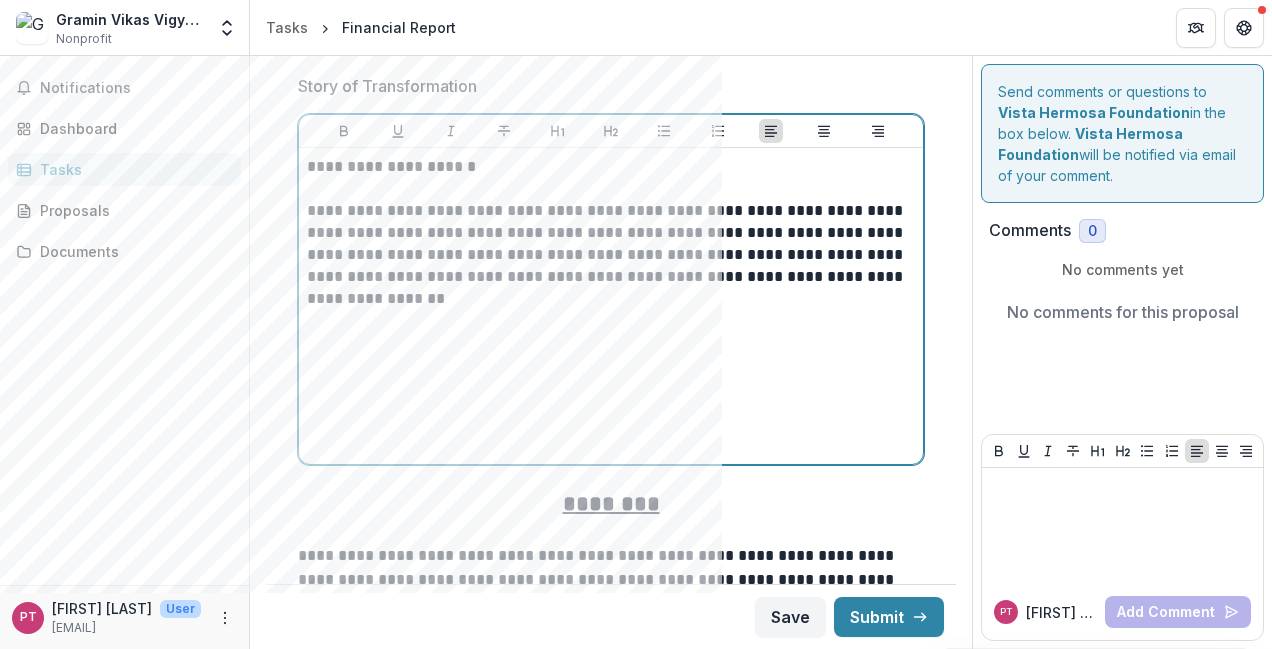 click on "**********" at bounding box center [608, 255] 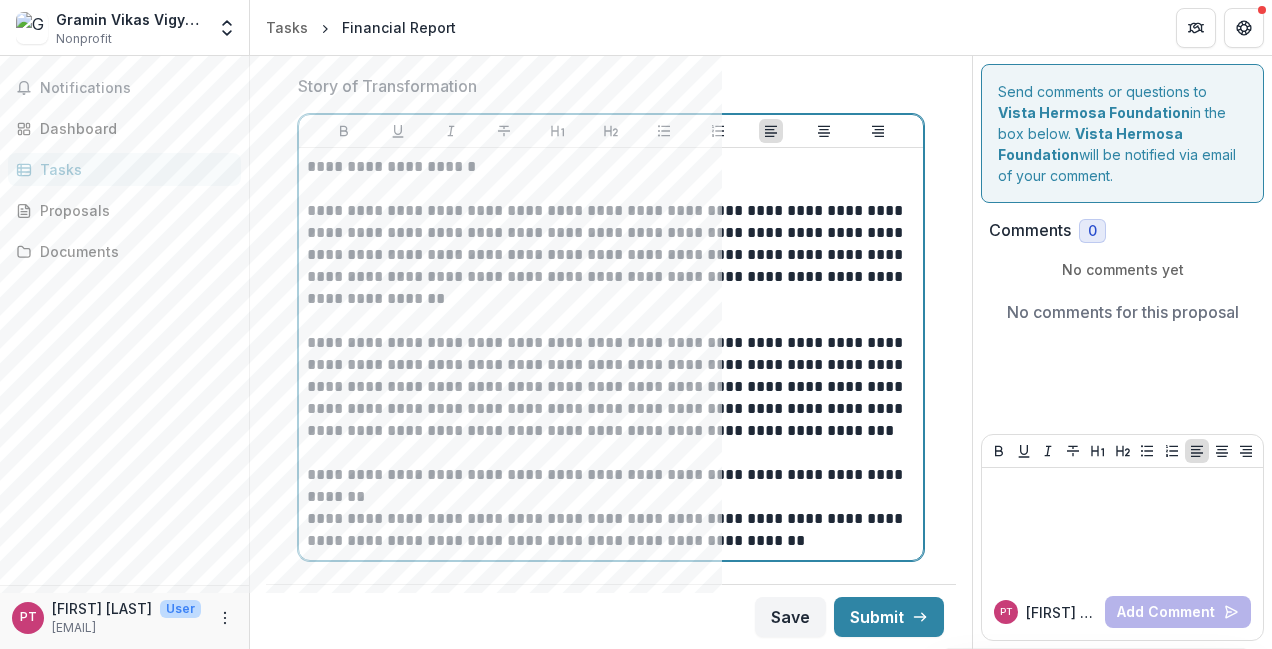 click on "**********" at bounding box center (608, 255) 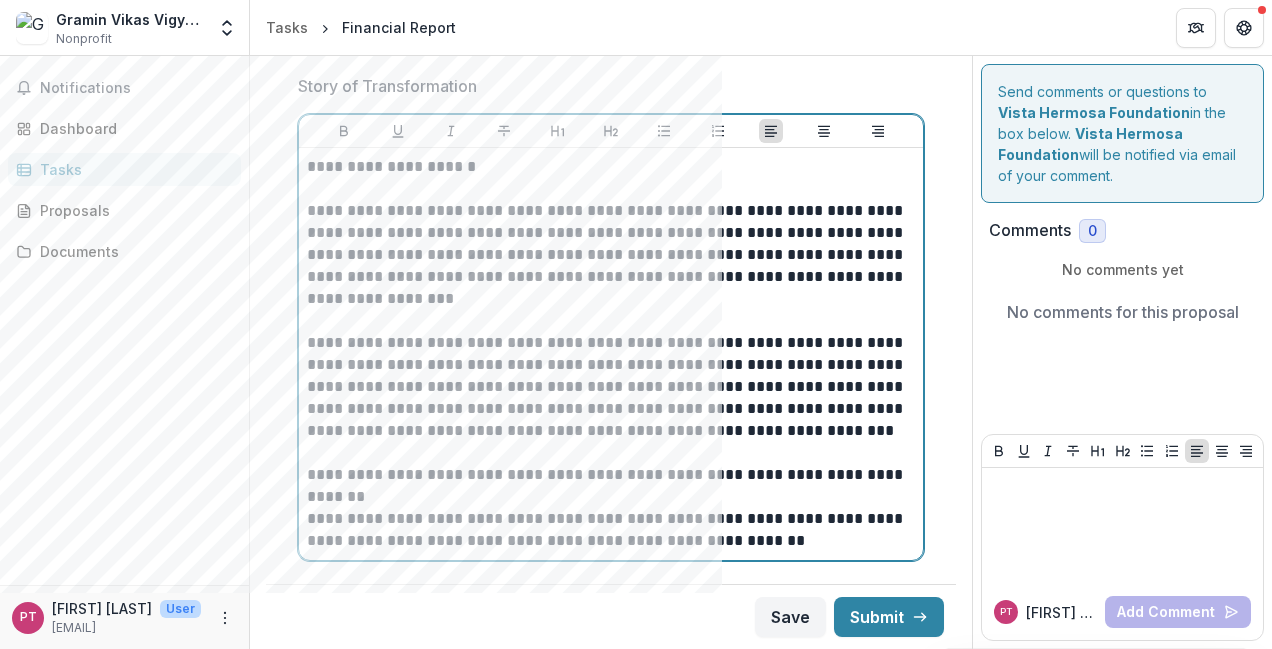 click on "**********" at bounding box center (608, 255) 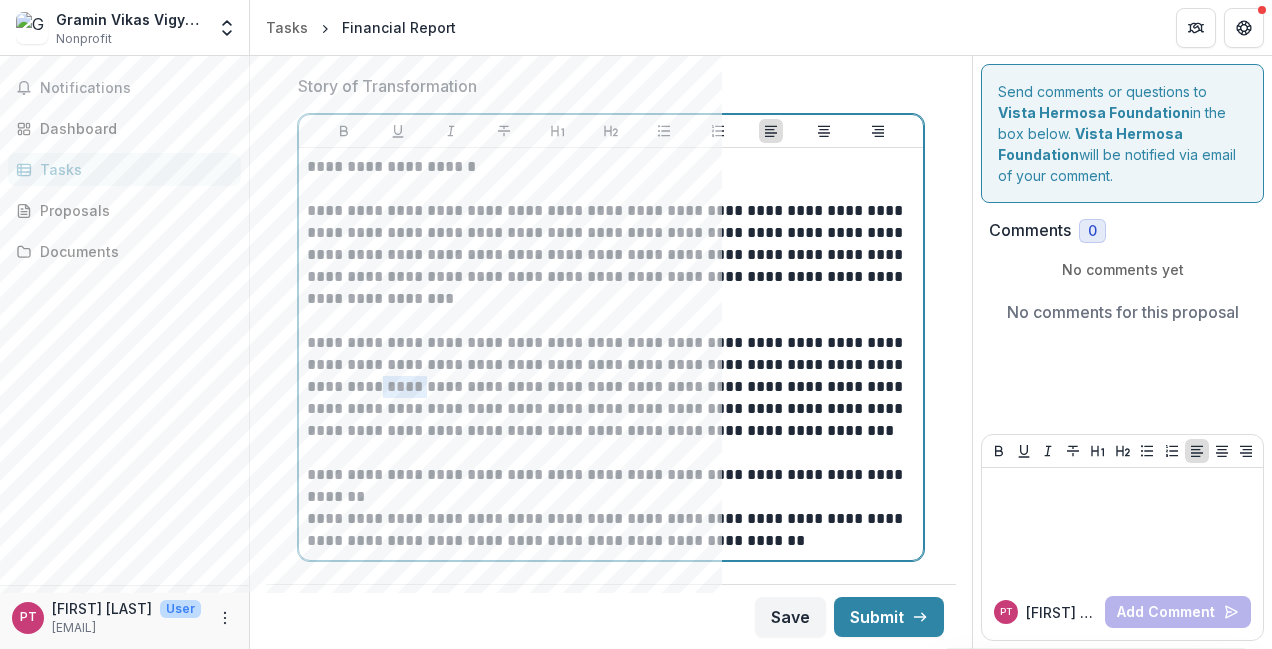 click on "**********" at bounding box center (608, 387) 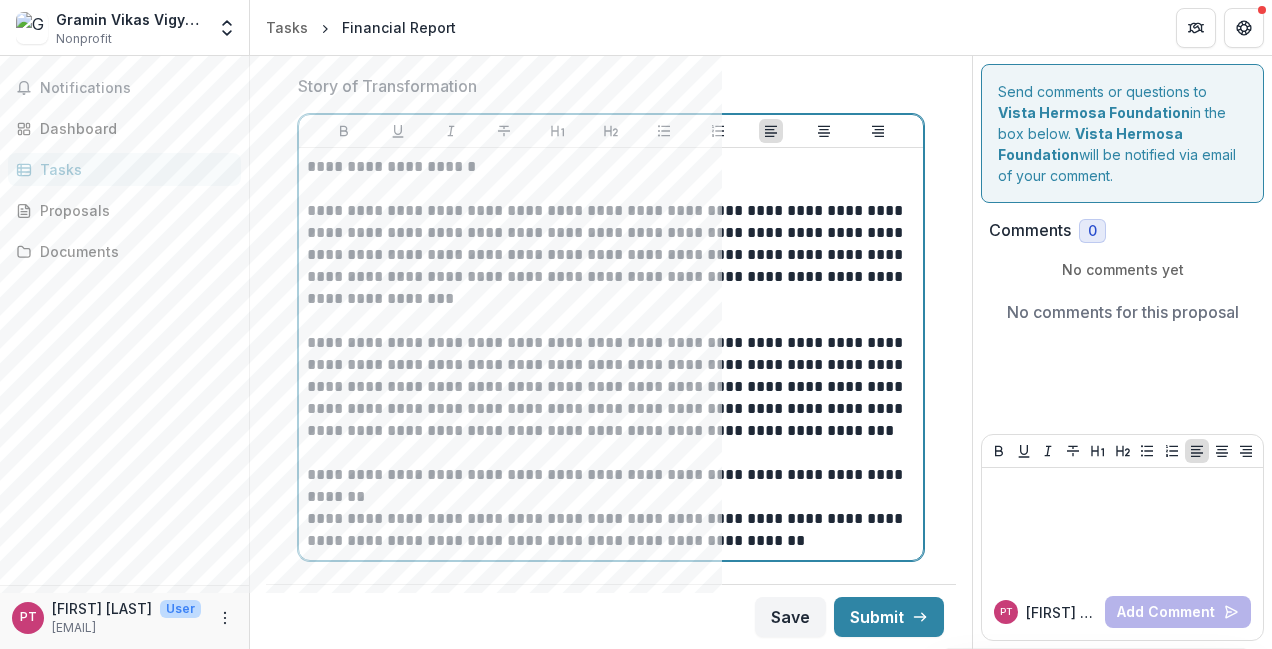 click on "**********" at bounding box center (608, 387) 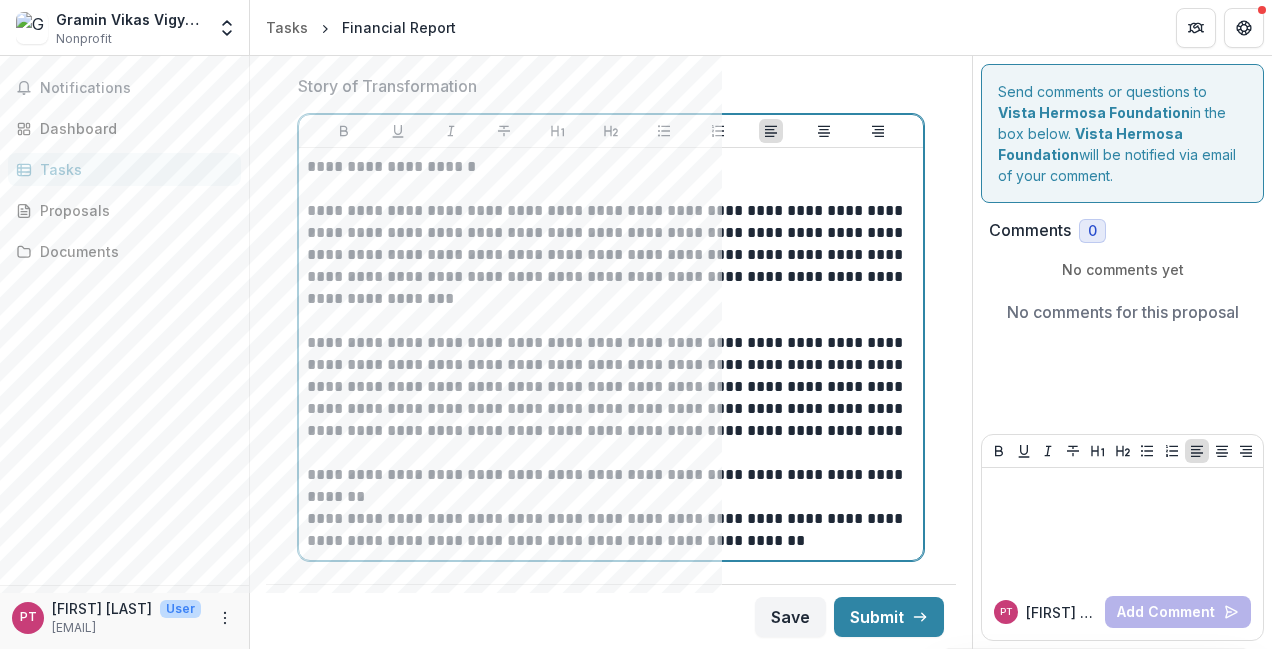 click on "**********" at bounding box center (608, 387) 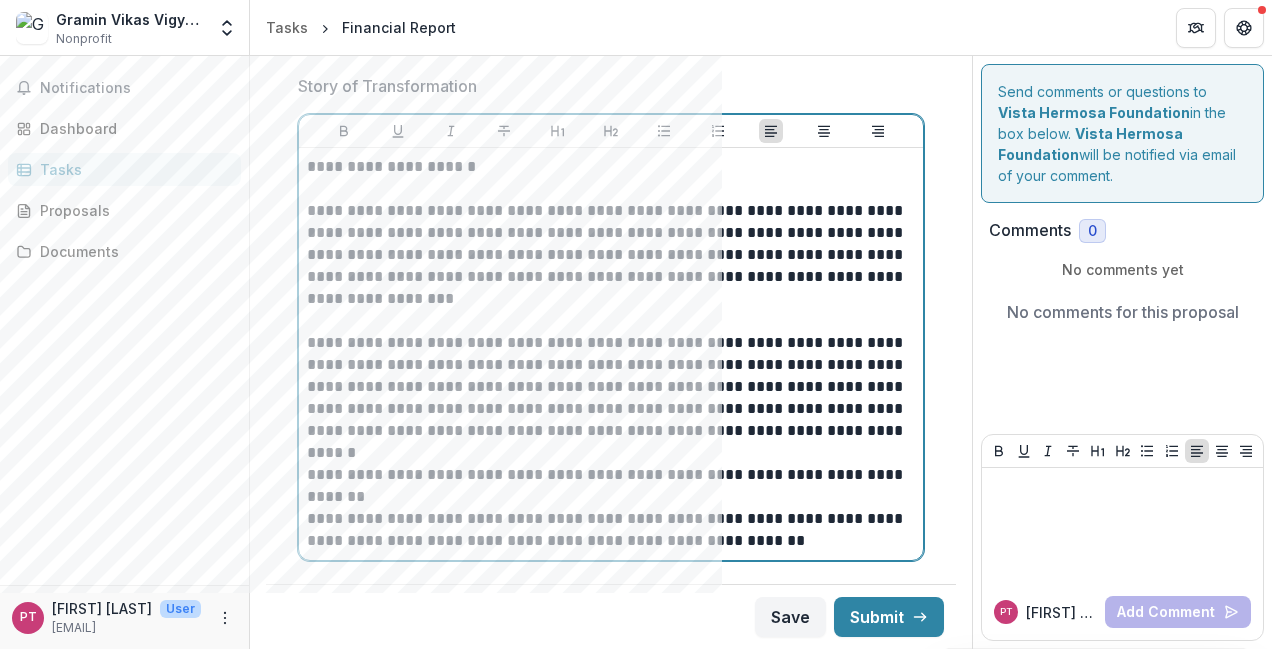 click on "**********" at bounding box center [608, 387] 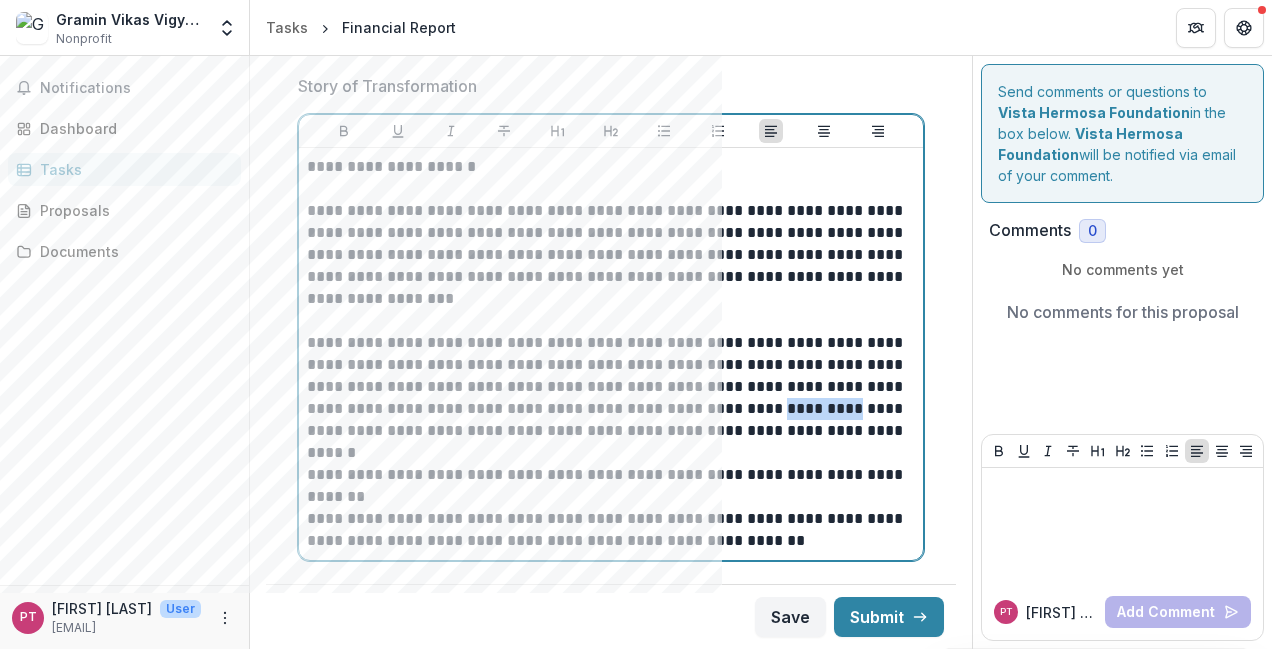 click on "**********" at bounding box center [608, 387] 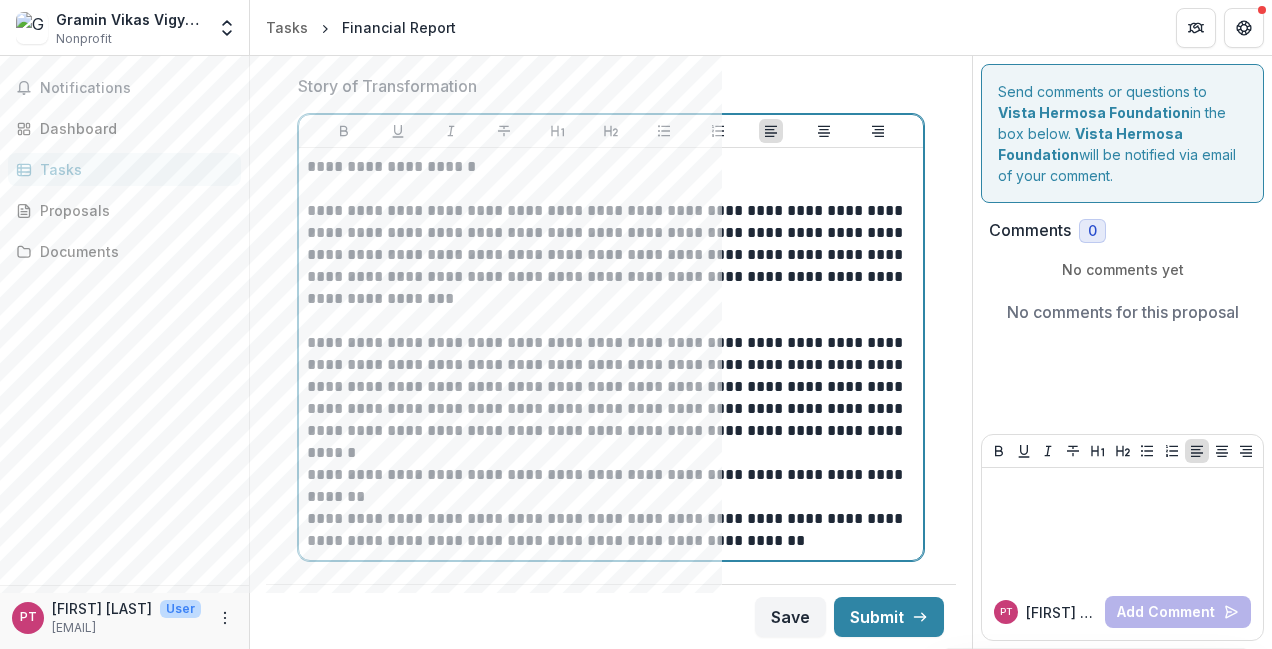 click on "**********" at bounding box center (608, 387) 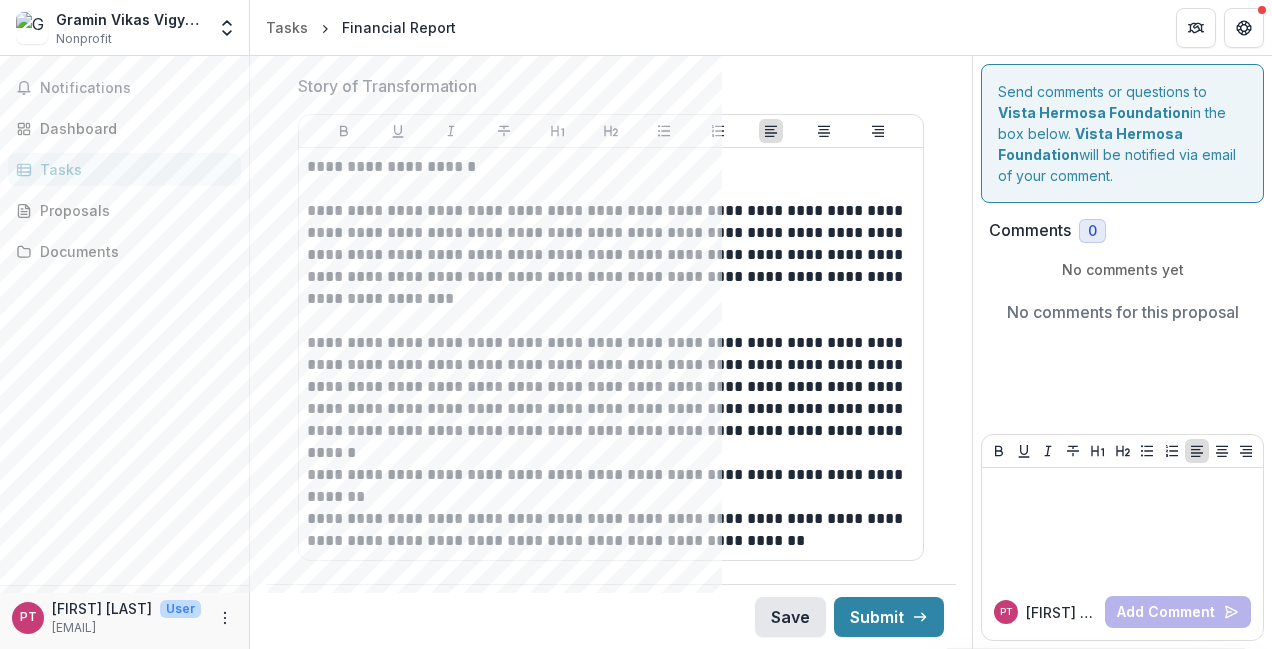 click on "Save" at bounding box center (790, 617) 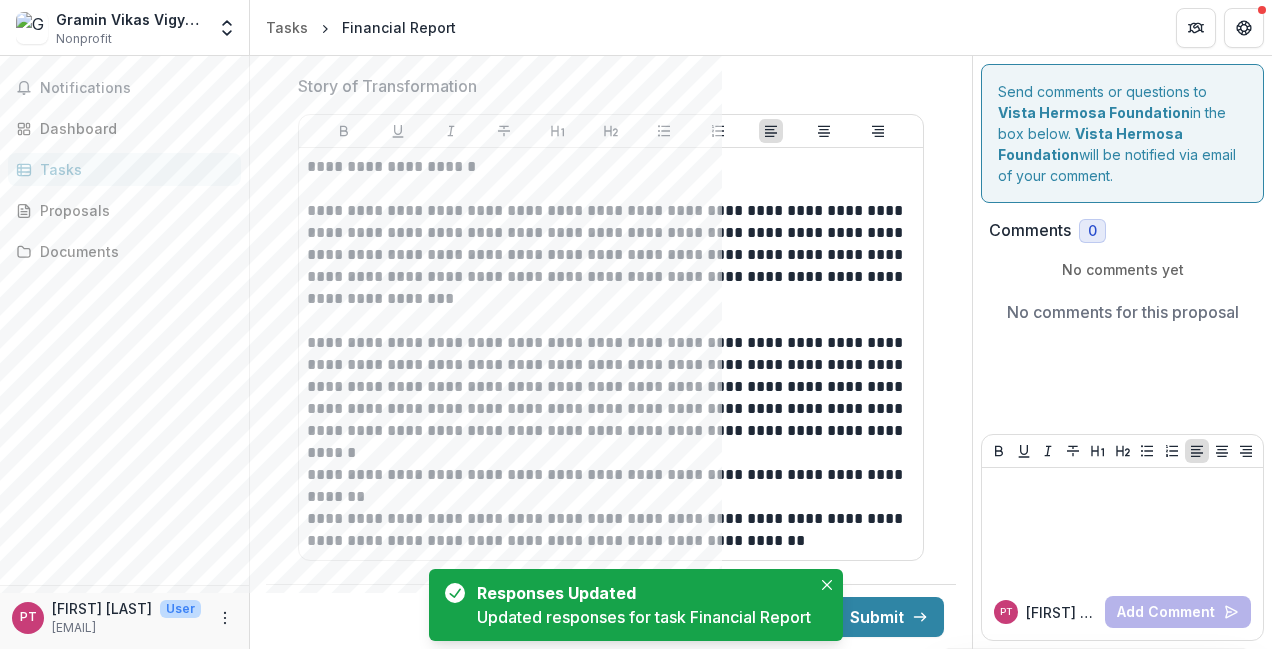 click on "**********" at bounding box center (611, -208) 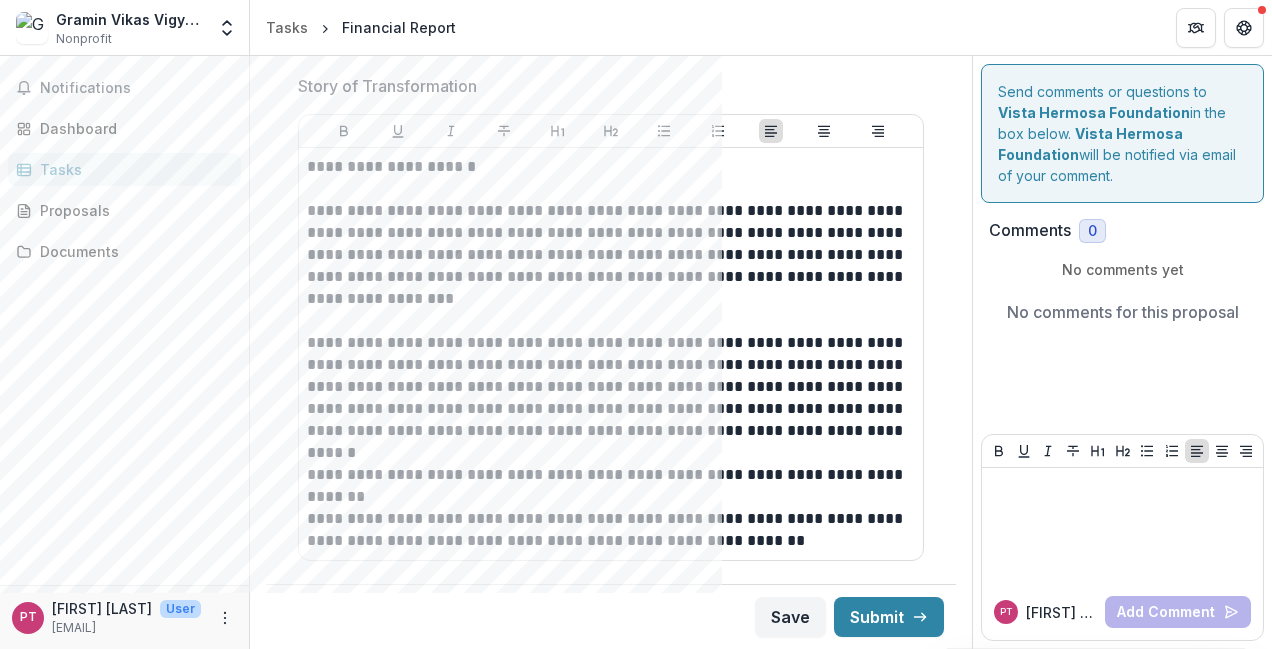 click on "**********" at bounding box center [611, -208] 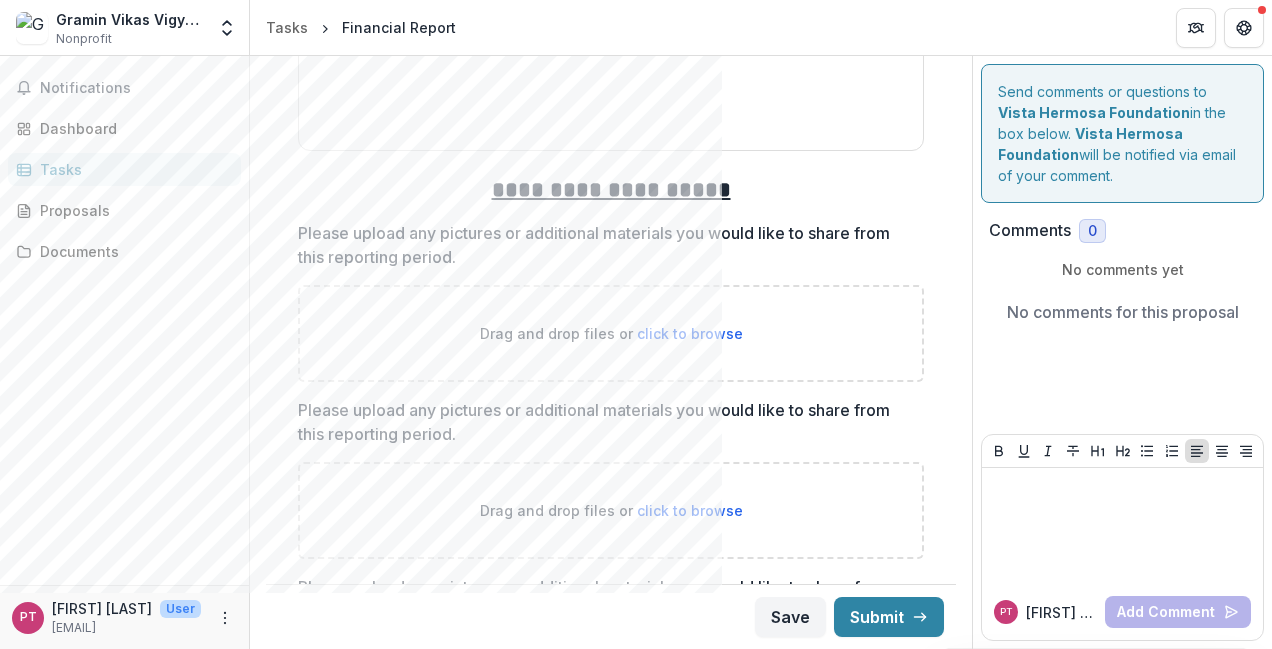 scroll, scrollTop: 4257, scrollLeft: 0, axis: vertical 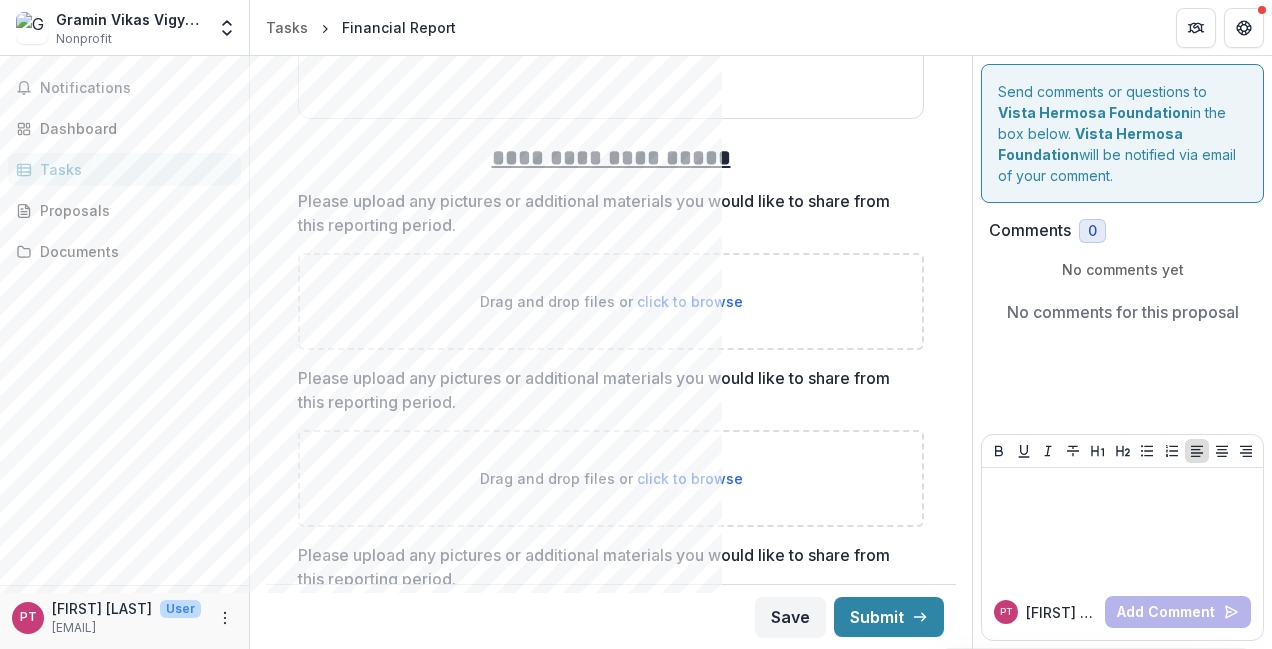 click on "click to browse" at bounding box center [690, 301] 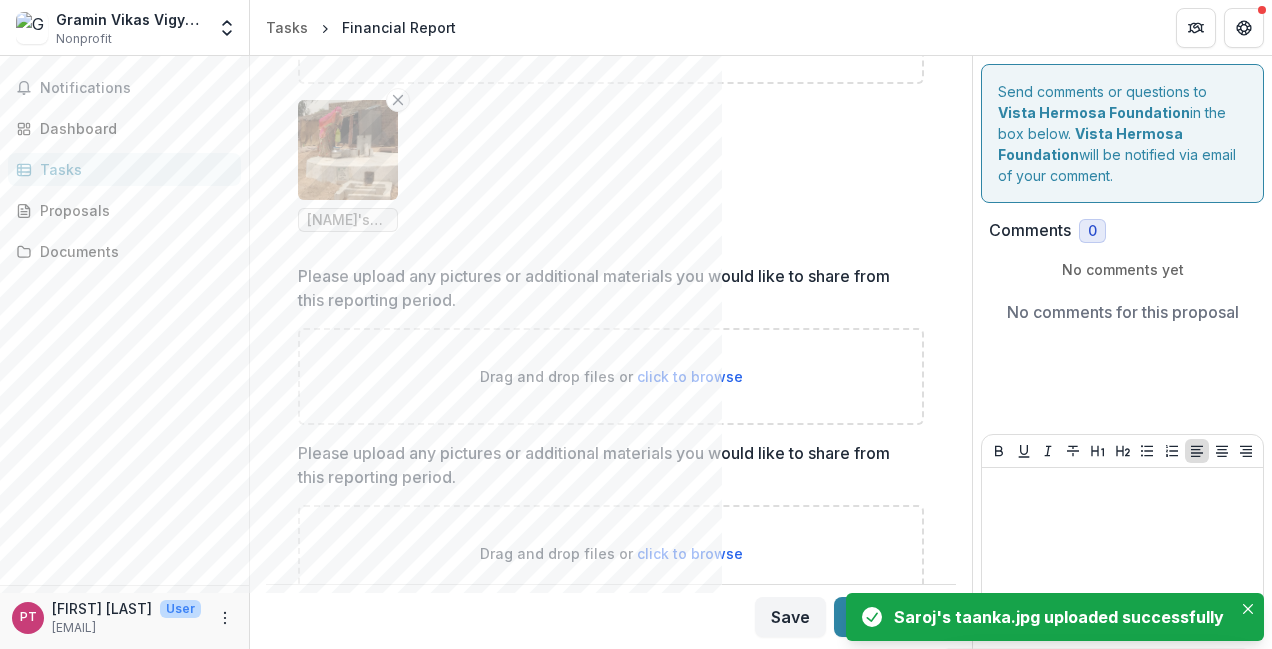 scroll, scrollTop: 4617, scrollLeft: 0, axis: vertical 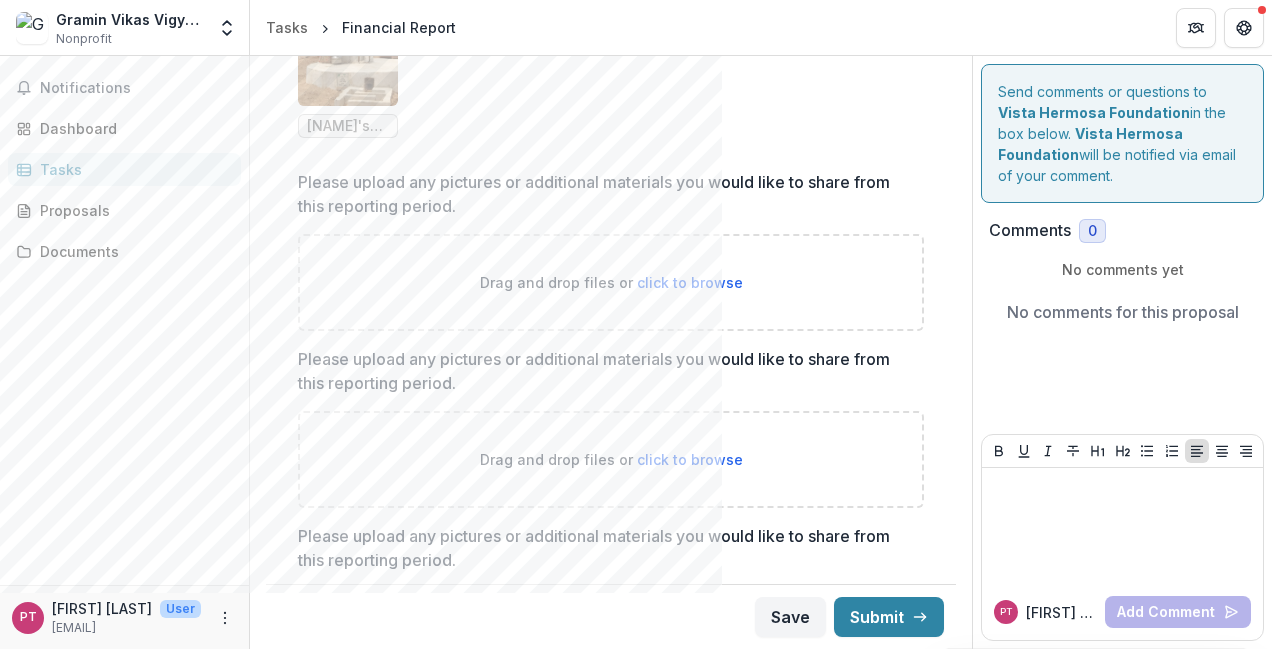 click on "click to browse" at bounding box center [690, 282] 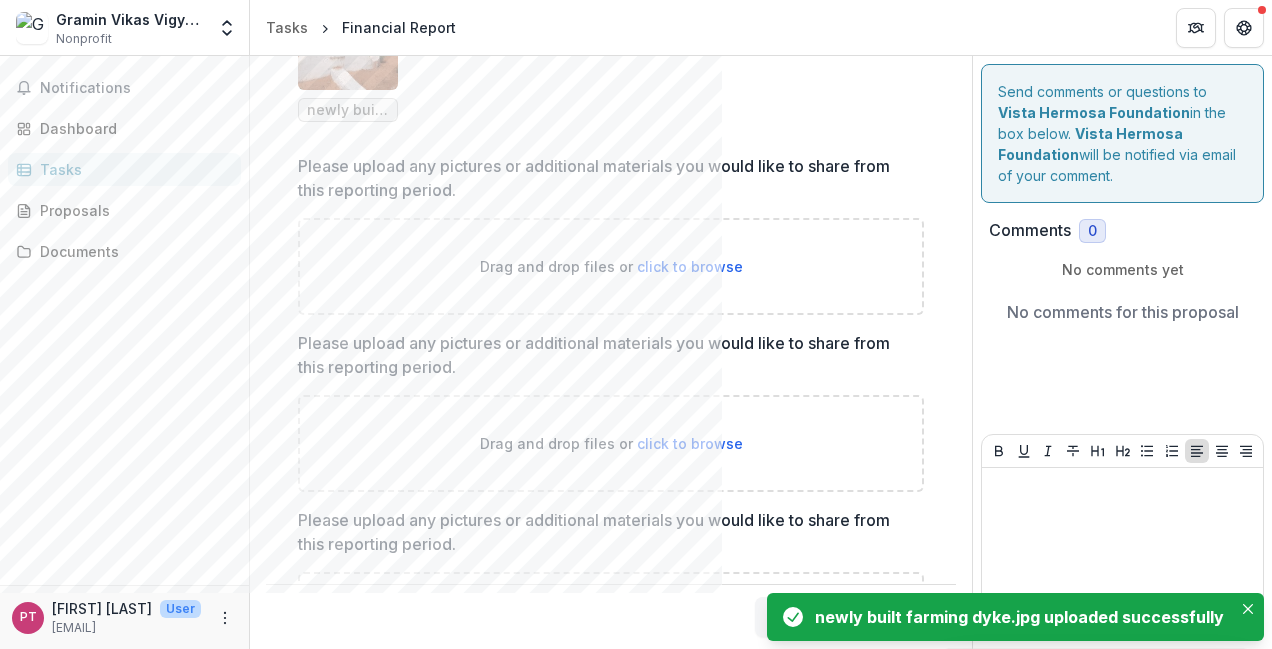 scroll, scrollTop: 4977, scrollLeft: 0, axis: vertical 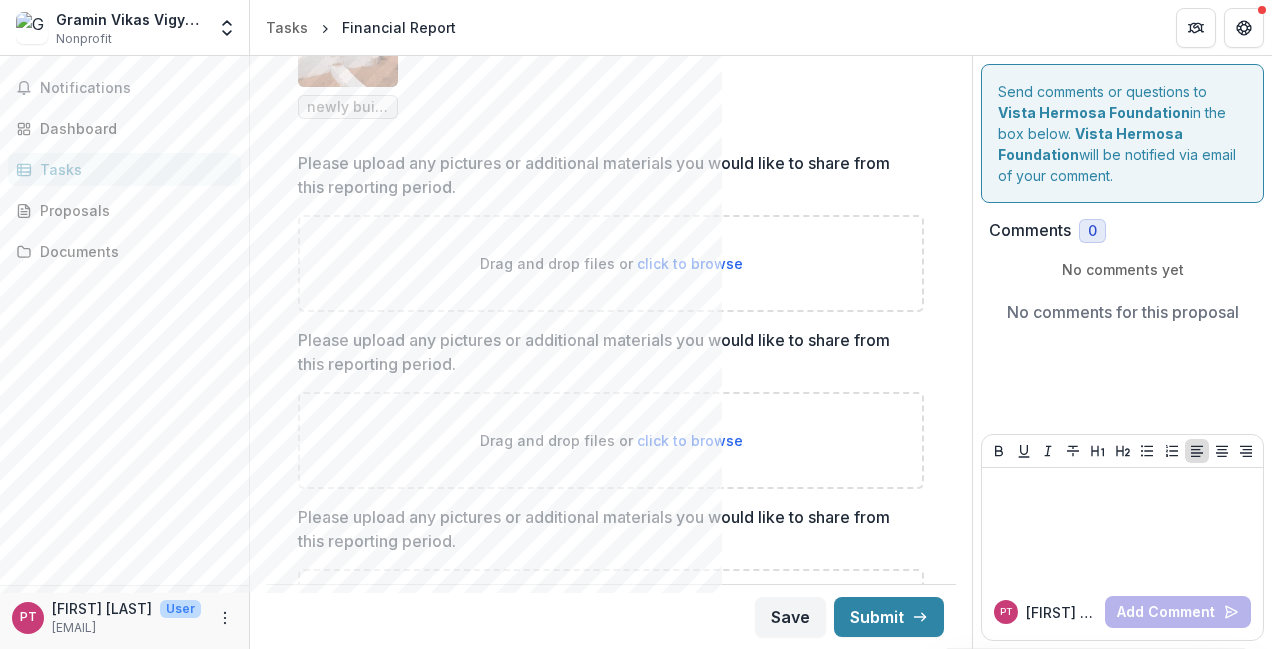click on "click to browse" at bounding box center (690, 263) 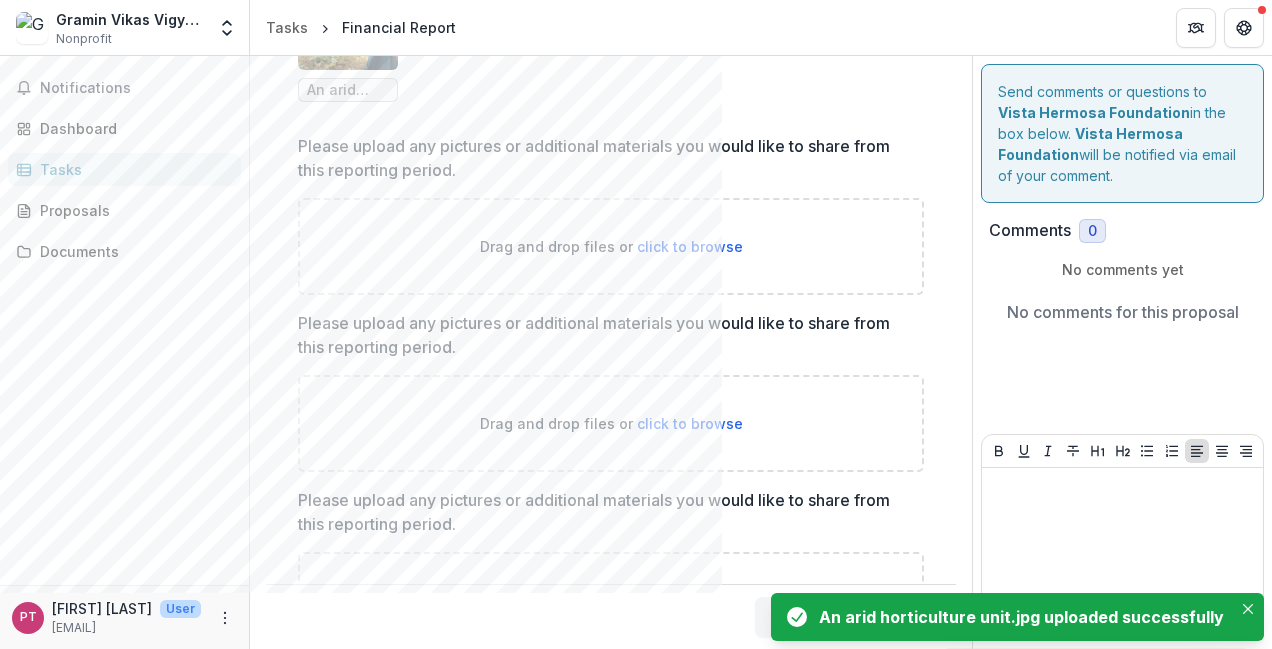 scroll, scrollTop: 5337, scrollLeft: 0, axis: vertical 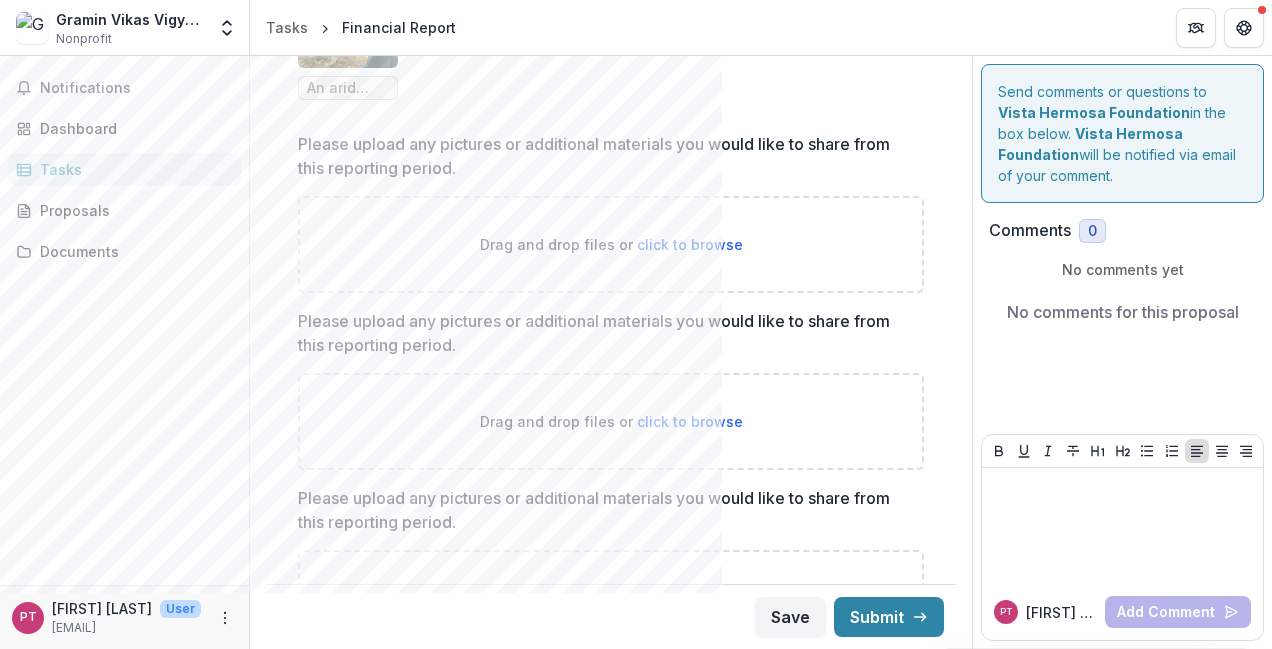 click on "click to browse" at bounding box center [690, 244] 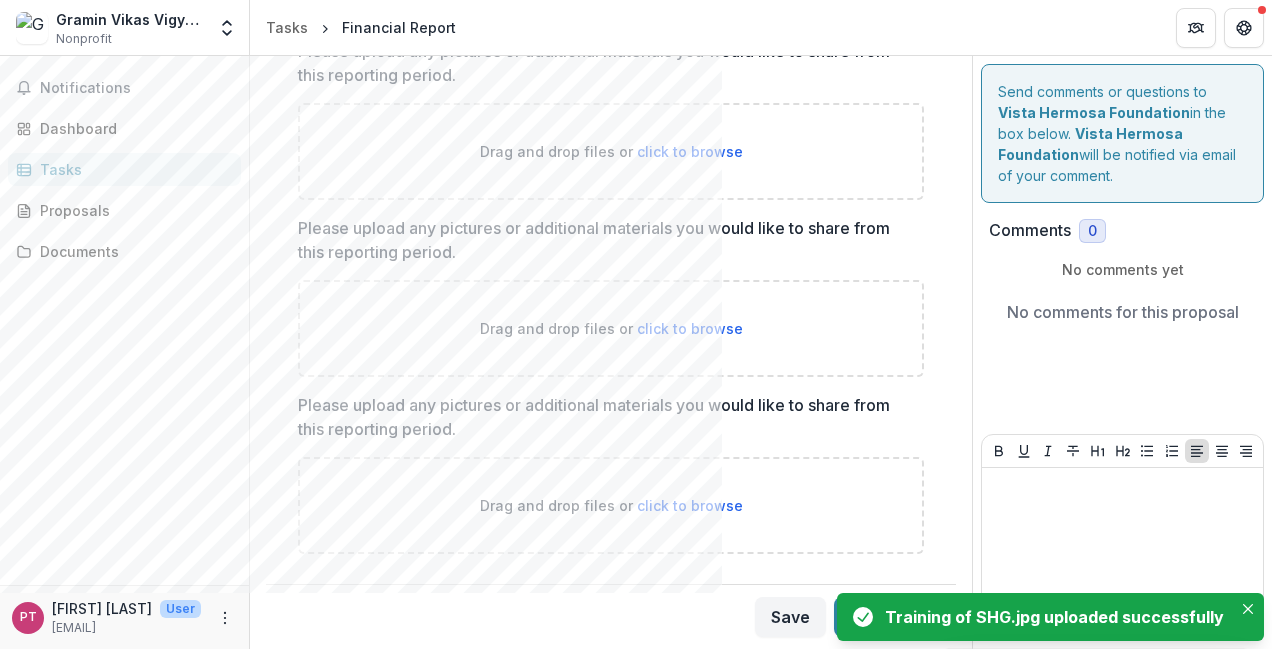 scroll, scrollTop: 5781, scrollLeft: 0, axis: vertical 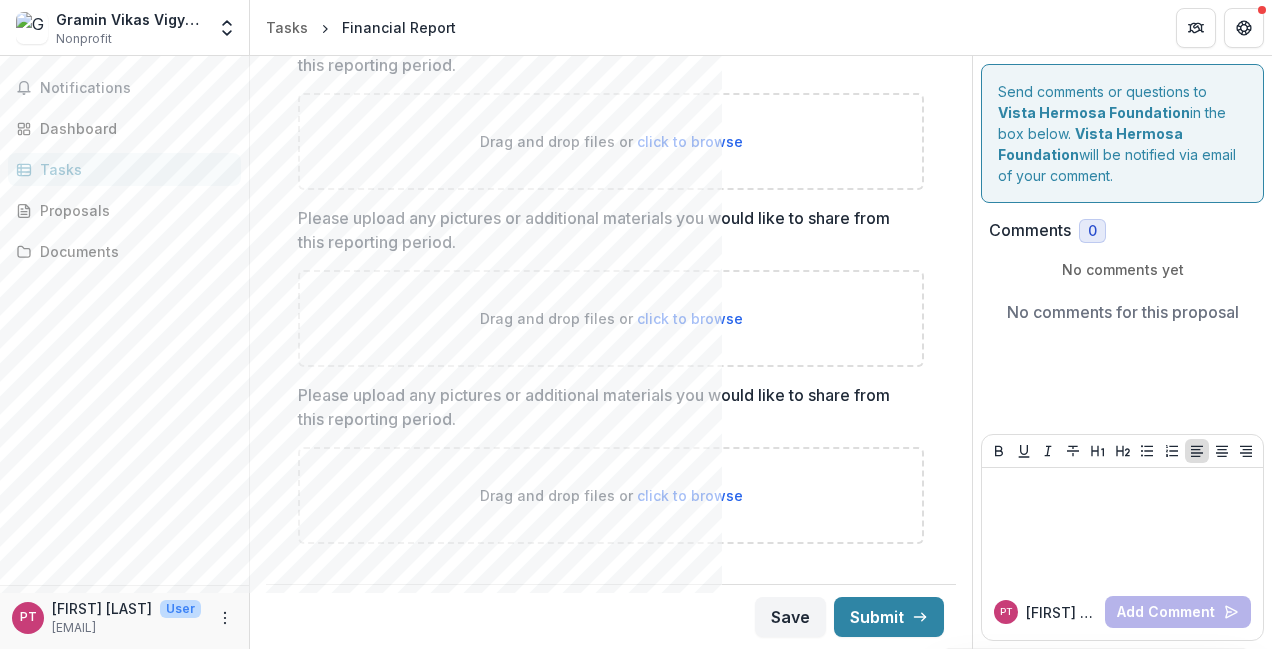 click on "Drag and drop files or   click to browse" at bounding box center (611, 141) 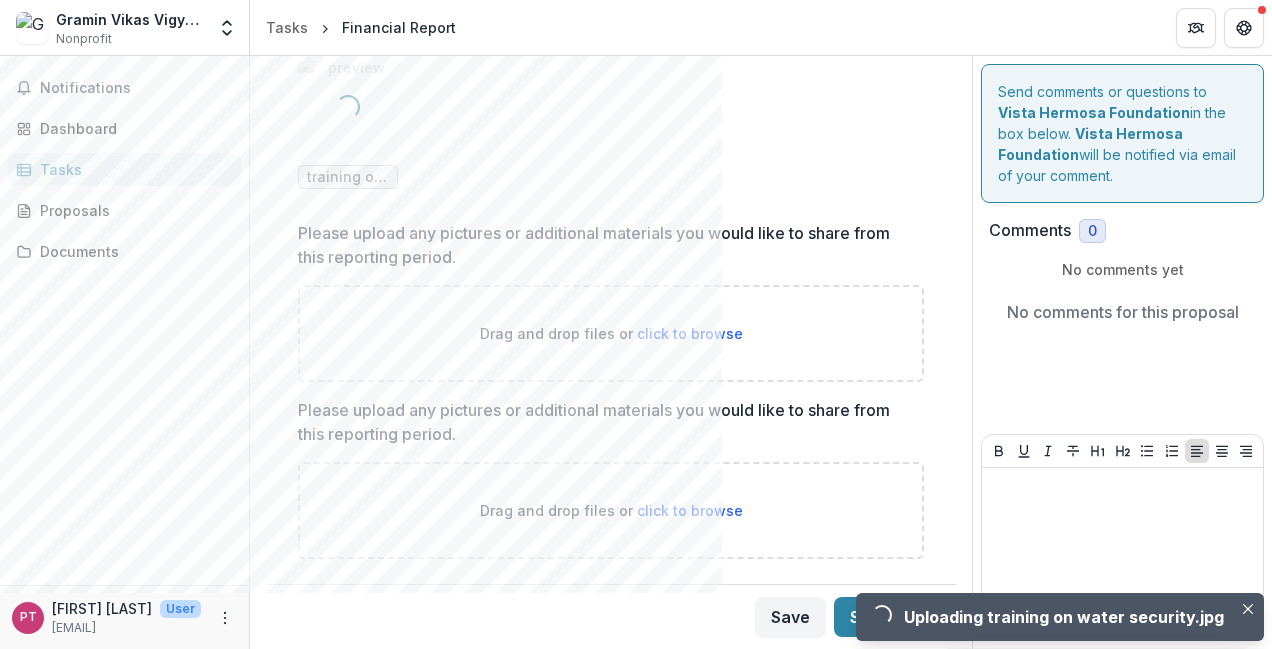 scroll, scrollTop: 5945, scrollLeft: 0, axis: vertical 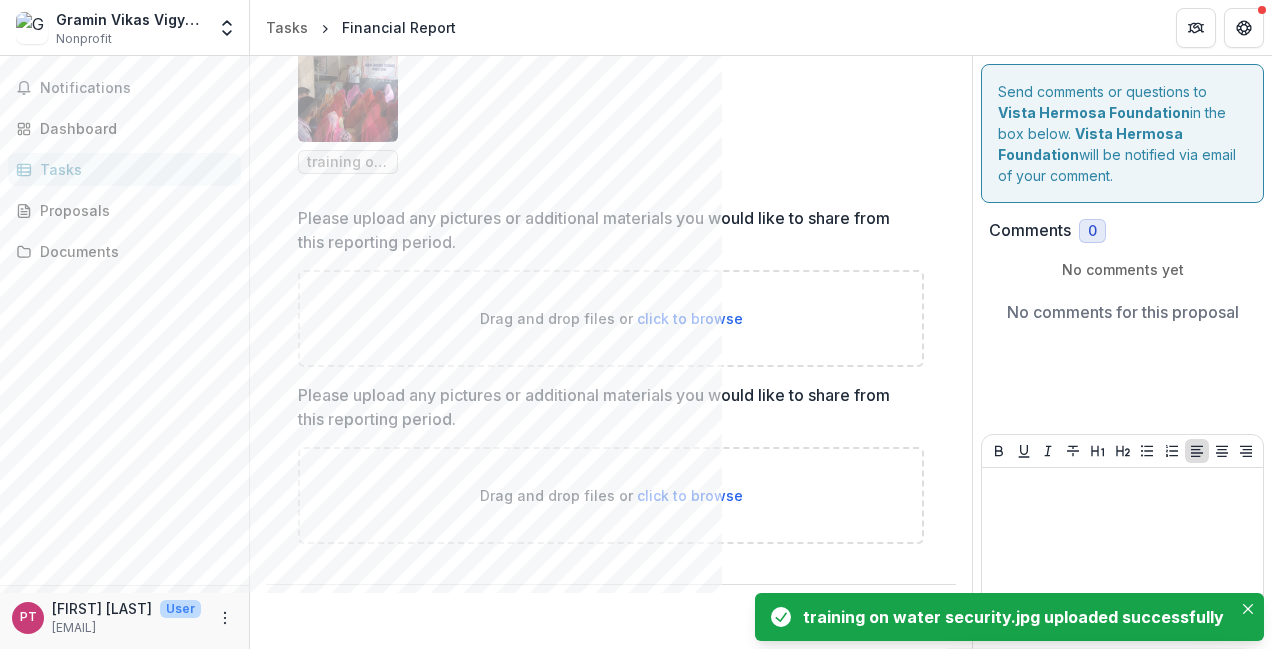 click on "click to browse" at bounding box center [690, 318] 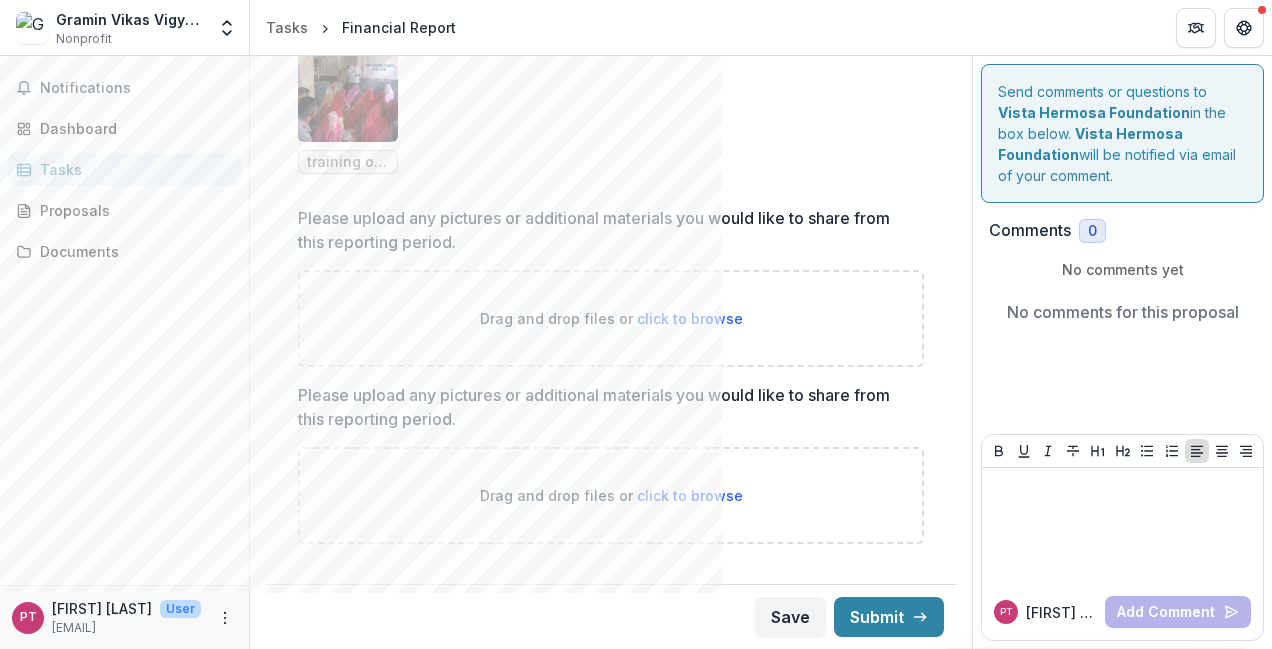 type on "**********" 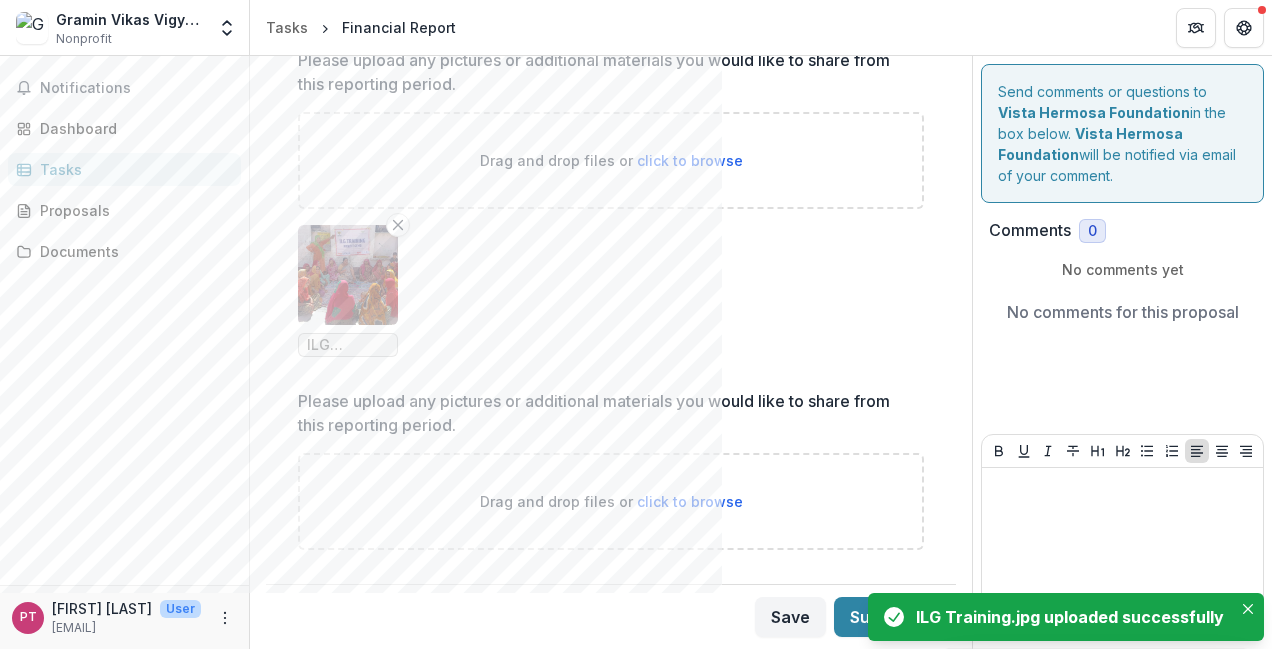 scroll, scrollTop: 6109, scrollLeft: 0, axis: vertical 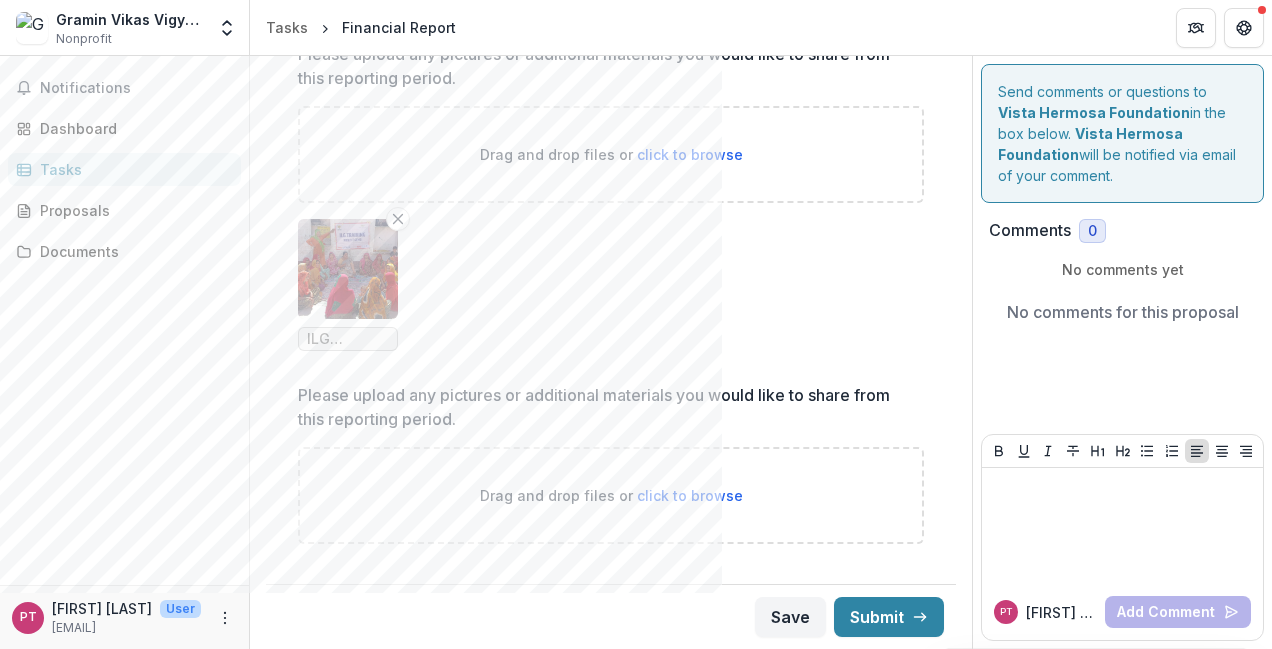 click on "**********" at bounding box center [611, -2688] 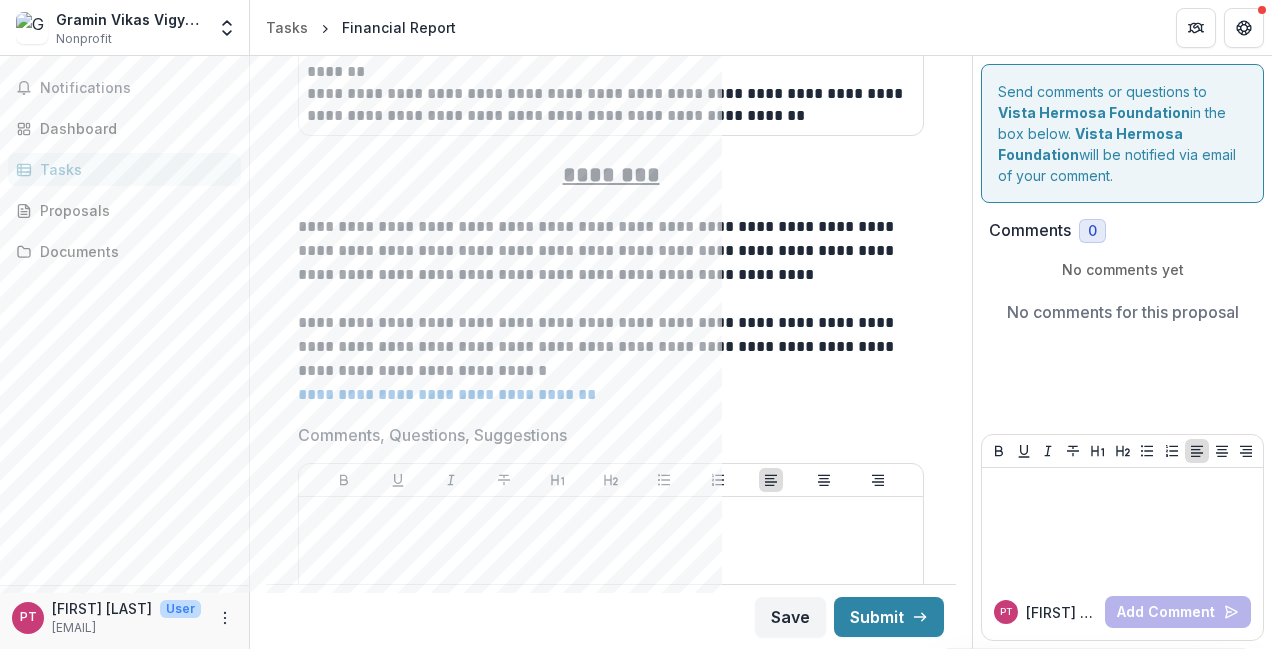 scroll, scrollTop: 3549, scrollLeft: 0, axis: vertical 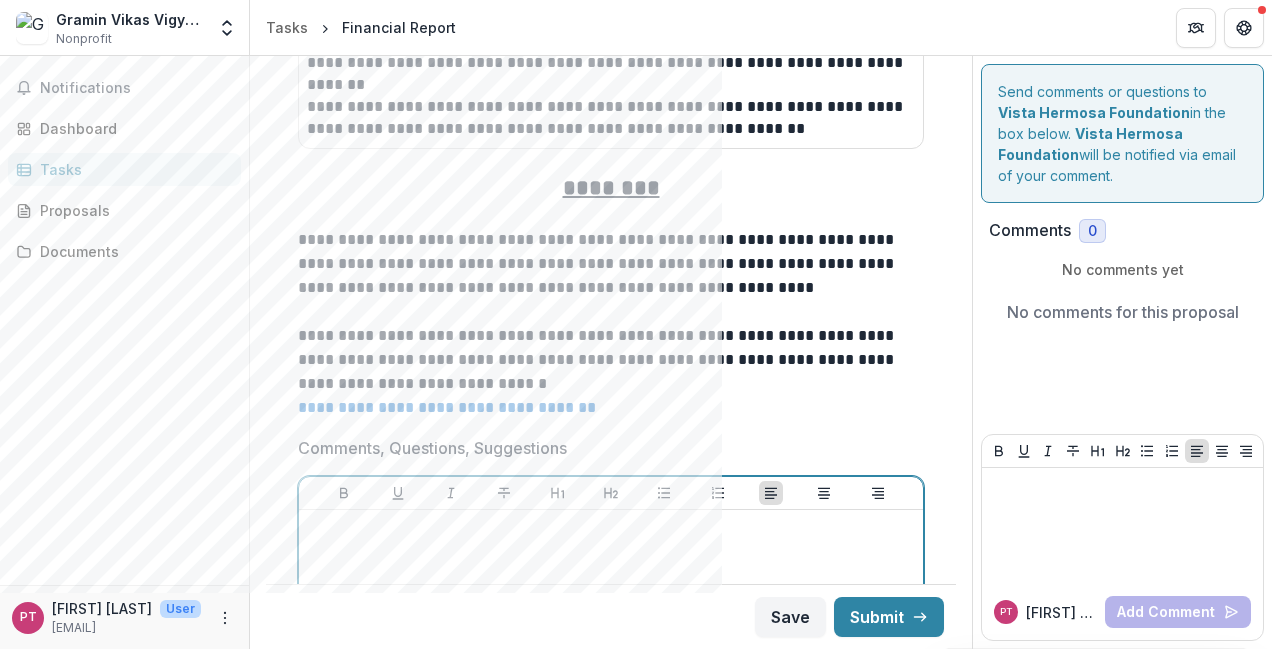 click at bounding box center [611, 529] 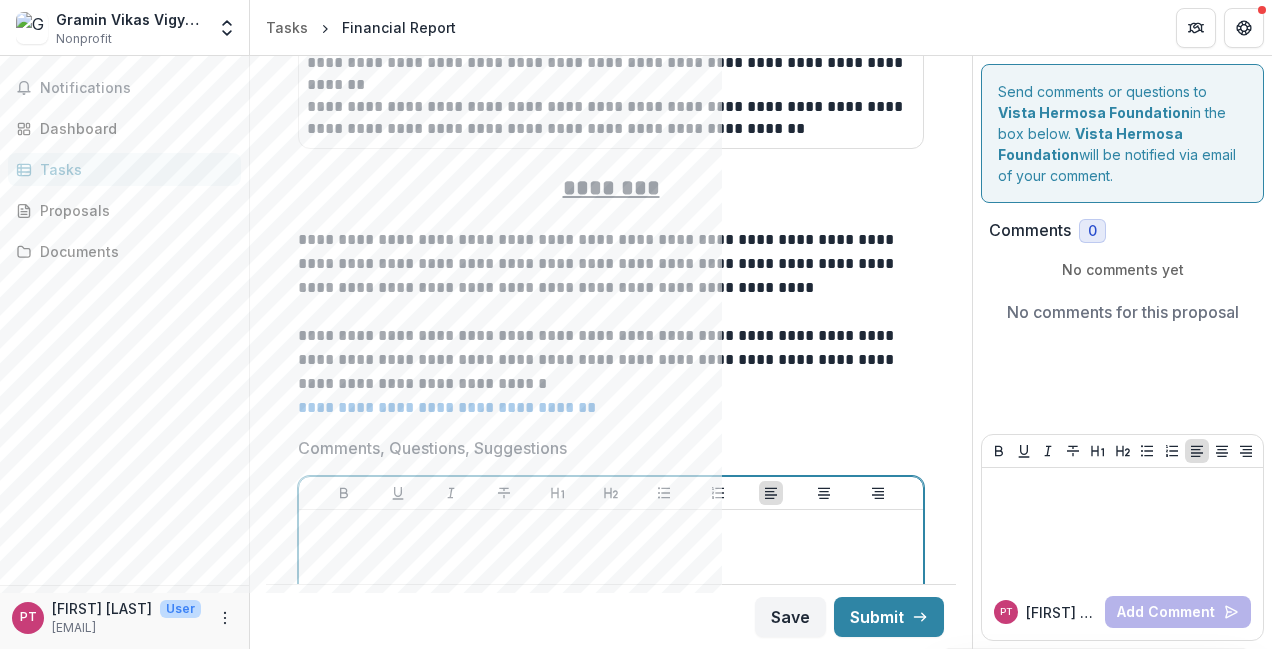 type 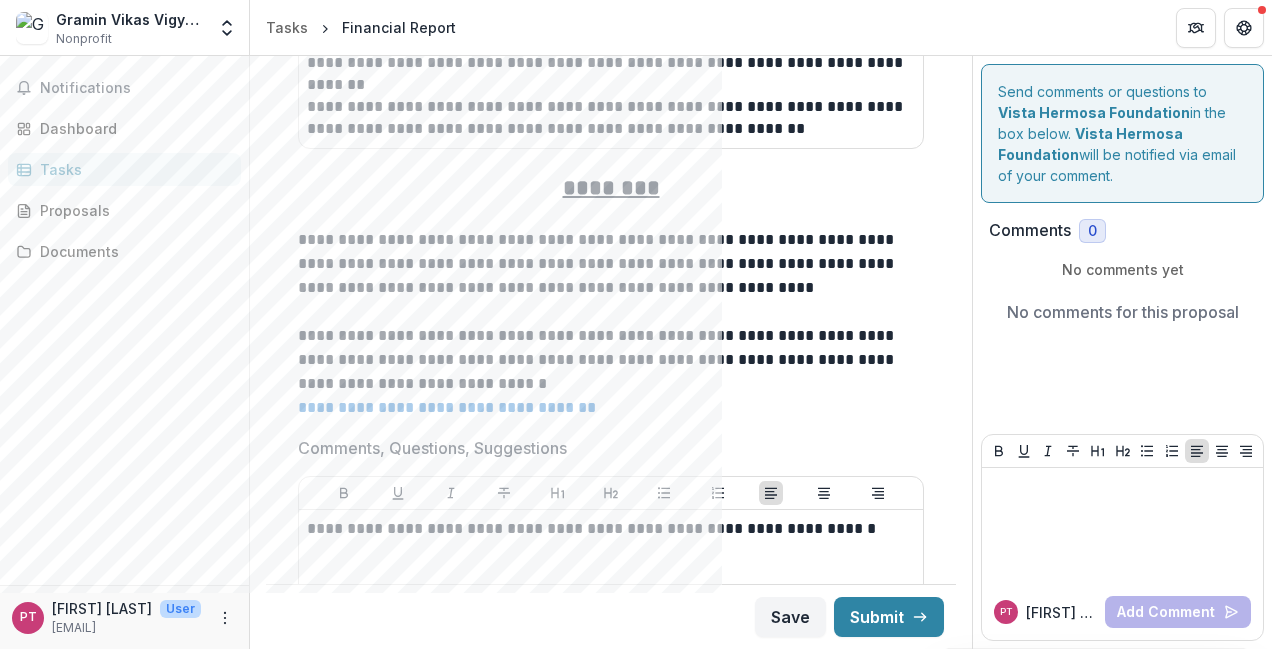 click on "**********" at bounding box center (611, -103) 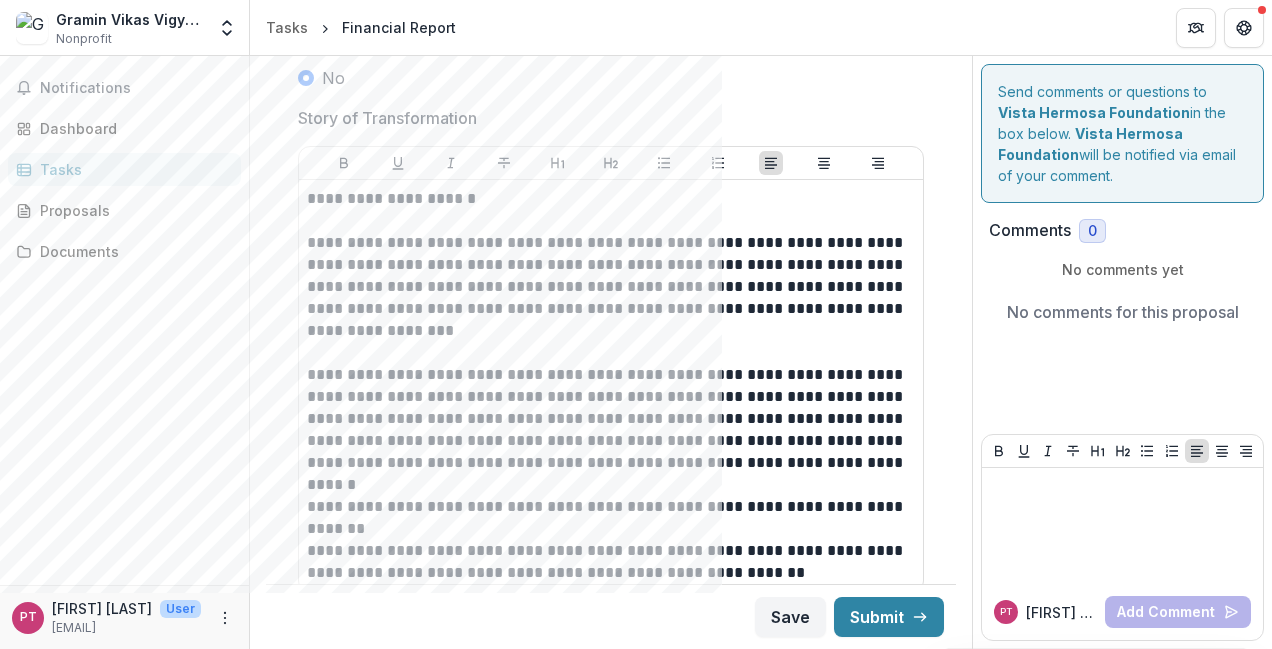 scroll, scrollTop: 3029, scrollLeft: 0, axis: vertical 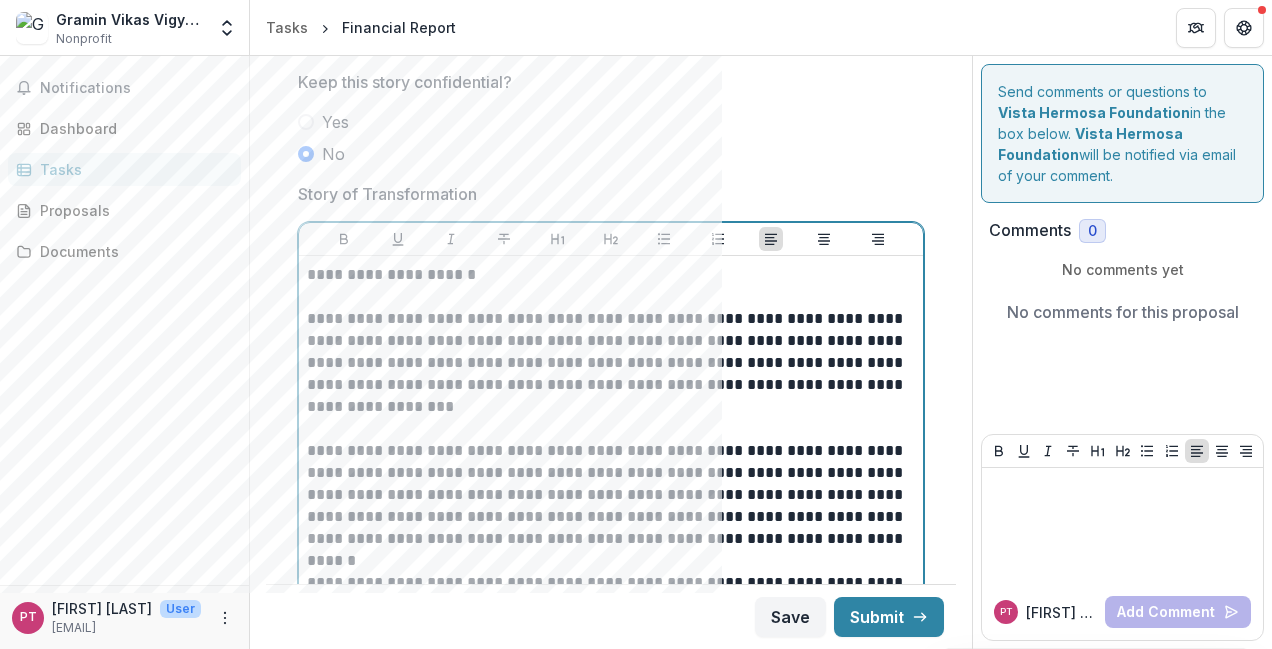 click on "**********" at bounding box center [608, 363] 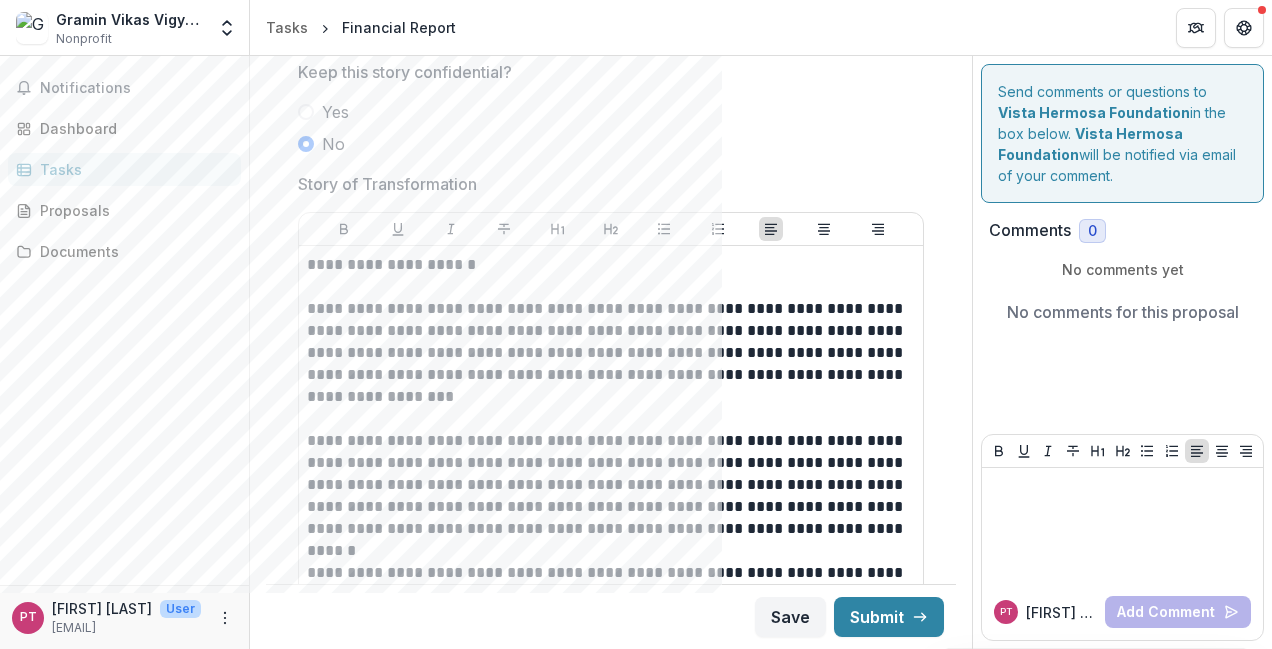 click on "**********" at bounding box center [611, 407] 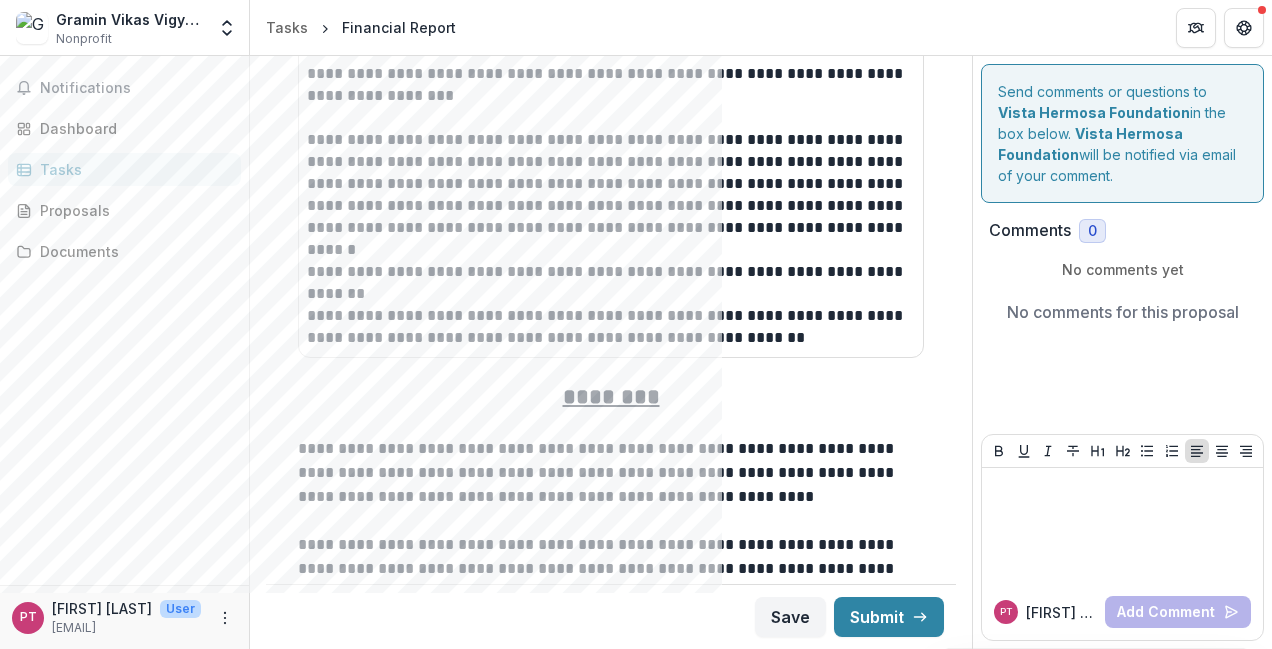 scroll, scrollTop: 3359, scrollLeft: 0, axis: vertical 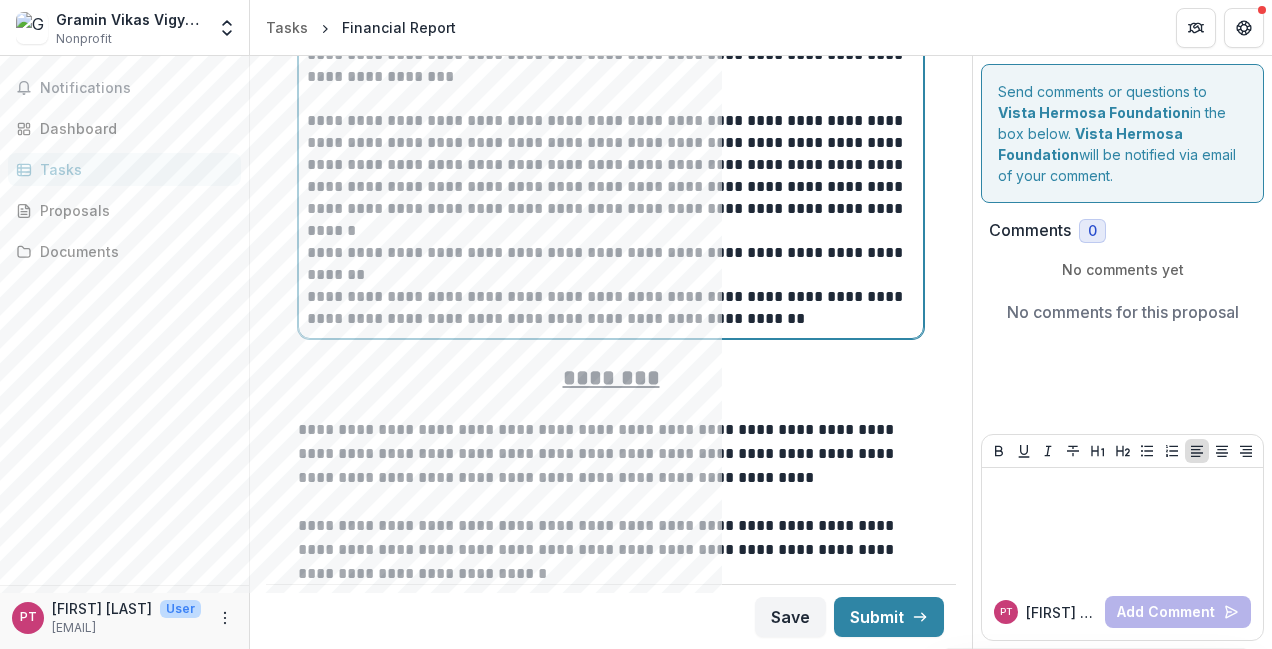 click on "**********" at bounding box center [608, 253] 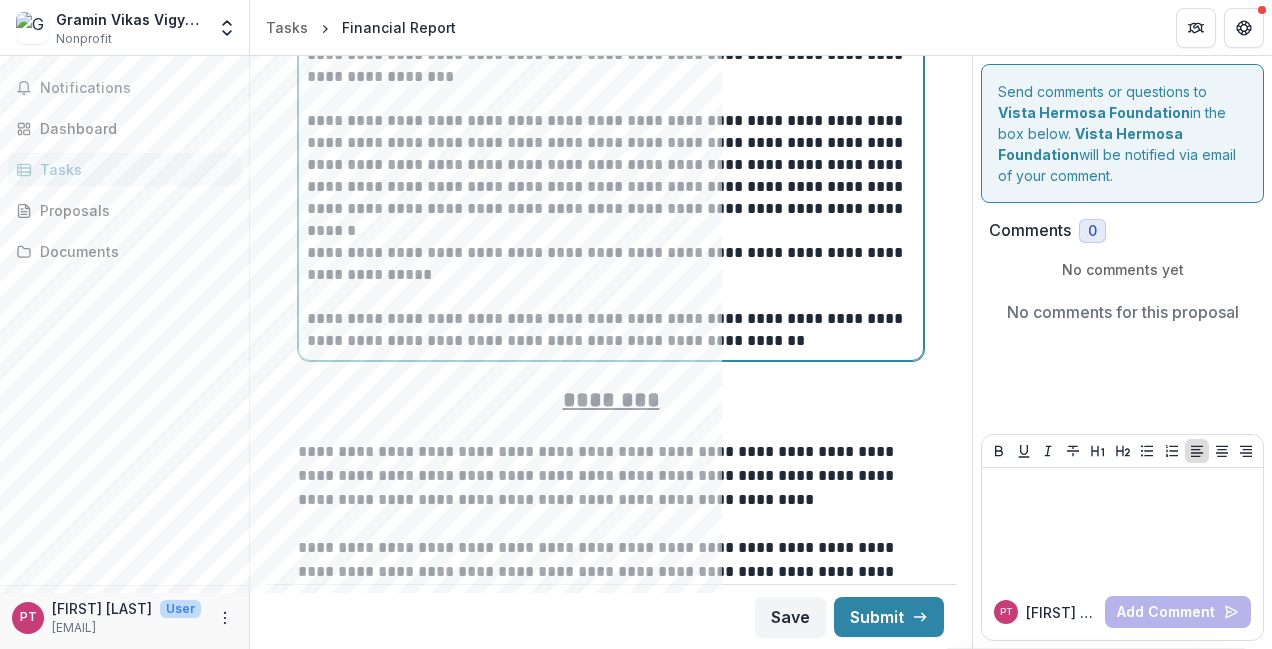 click on "**********" at bounding box center (608, 264) 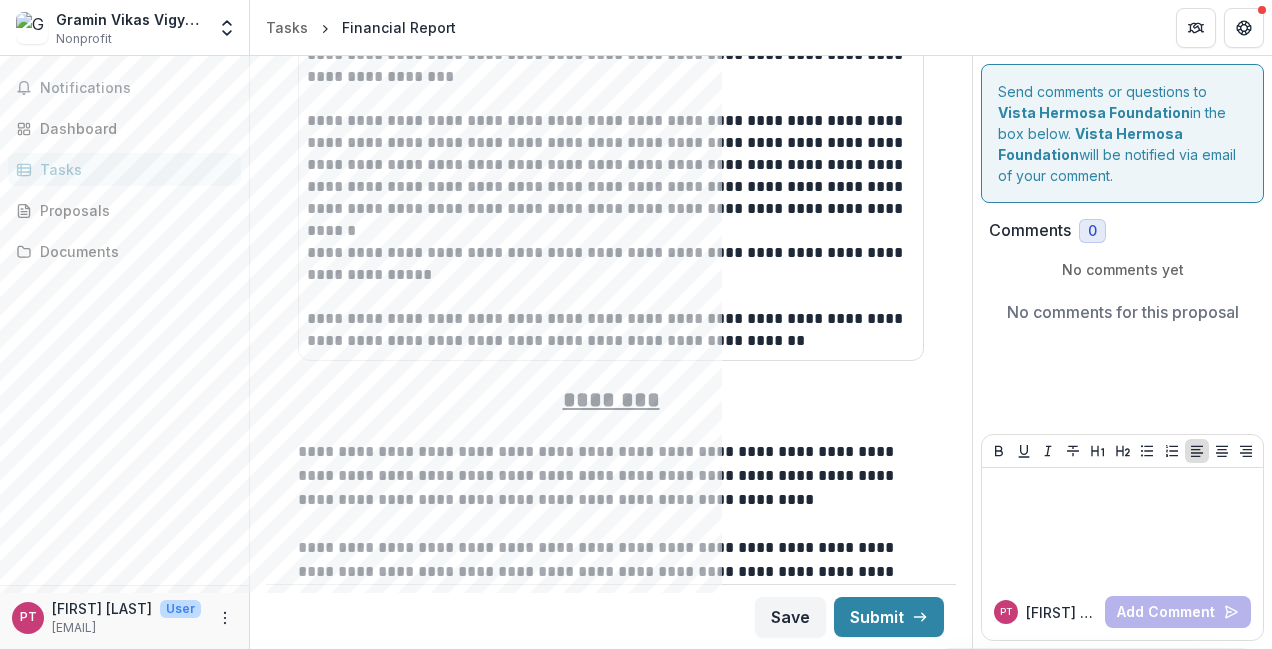 click on "**********" at bounding box center (611, 73) 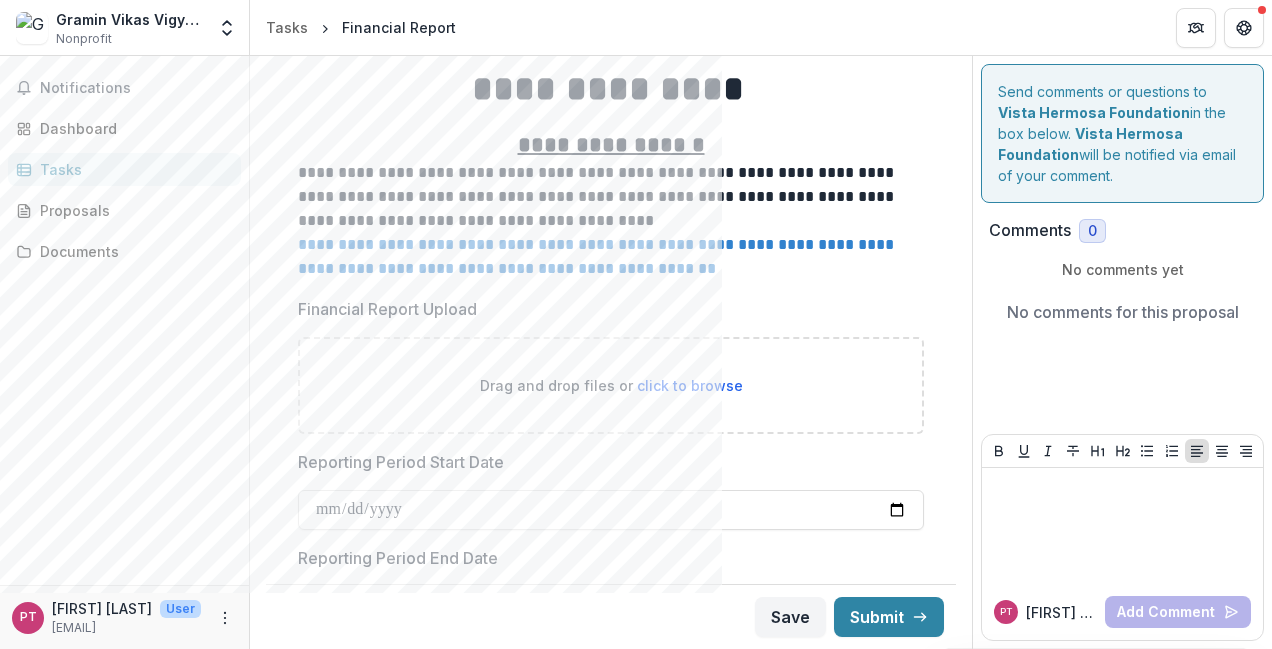 scroll, scrollTop: 119, scrollLeft: 0, axis: vertical 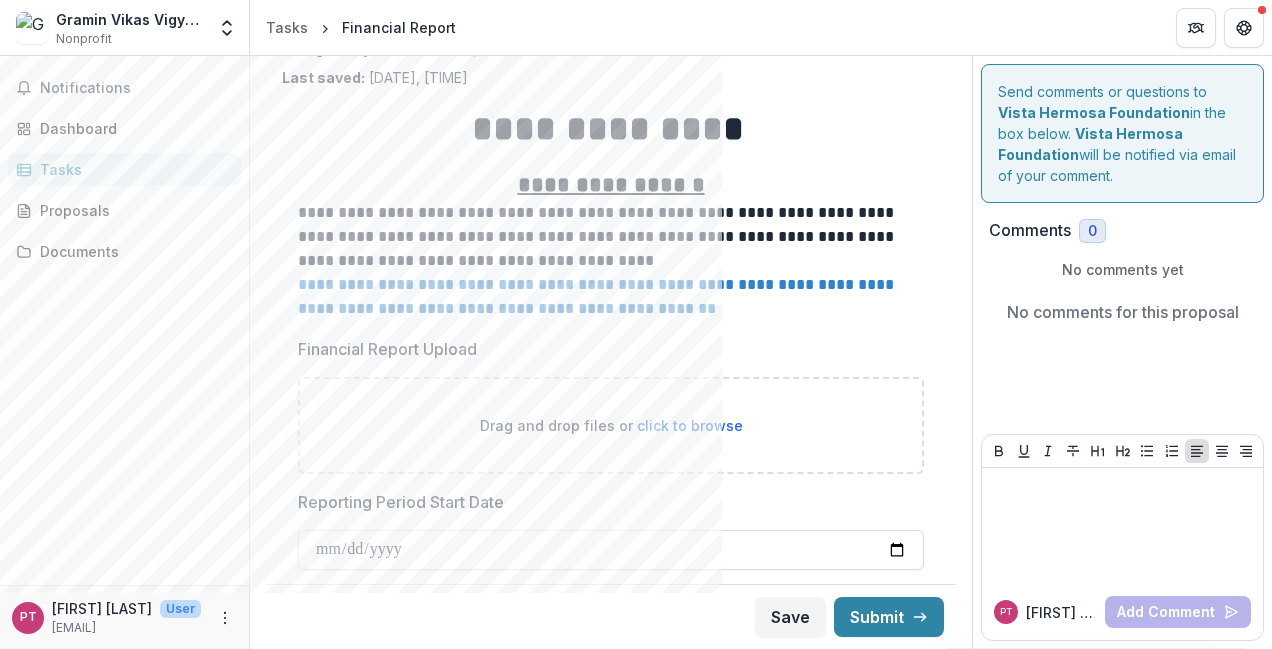 click on "click to browse" at bounding box center (690, 425) 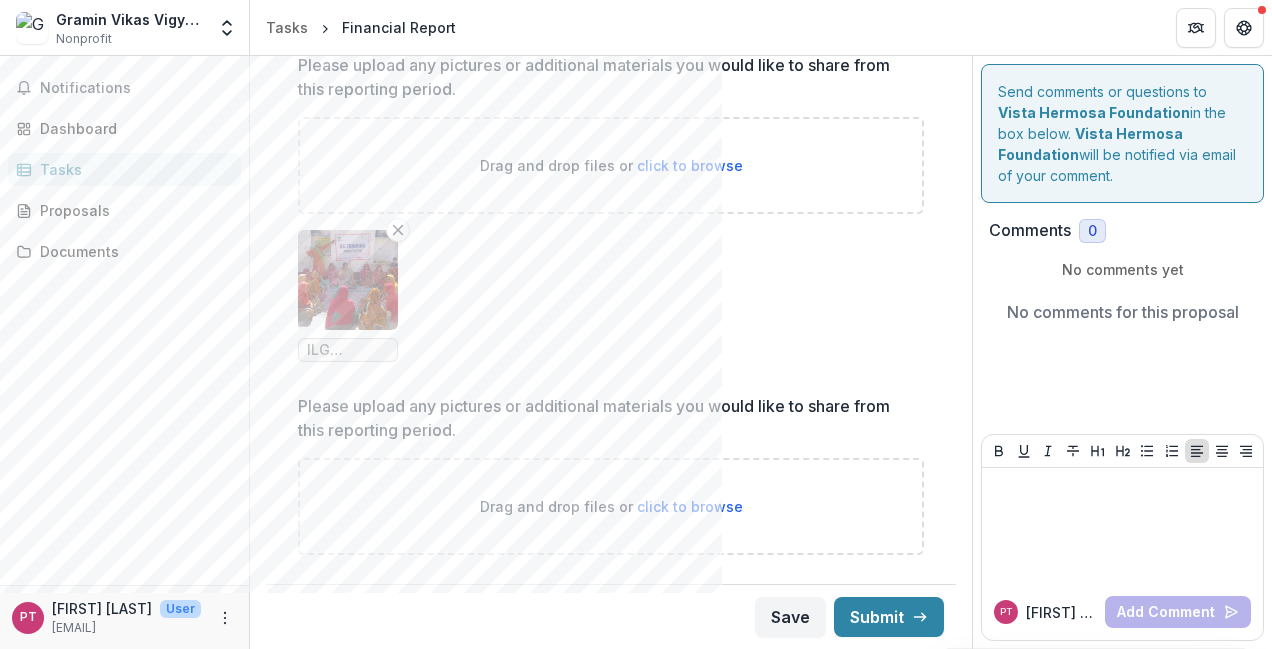 scroll, scrollTop: 6295, scrollLeft: 0, axis: vertical 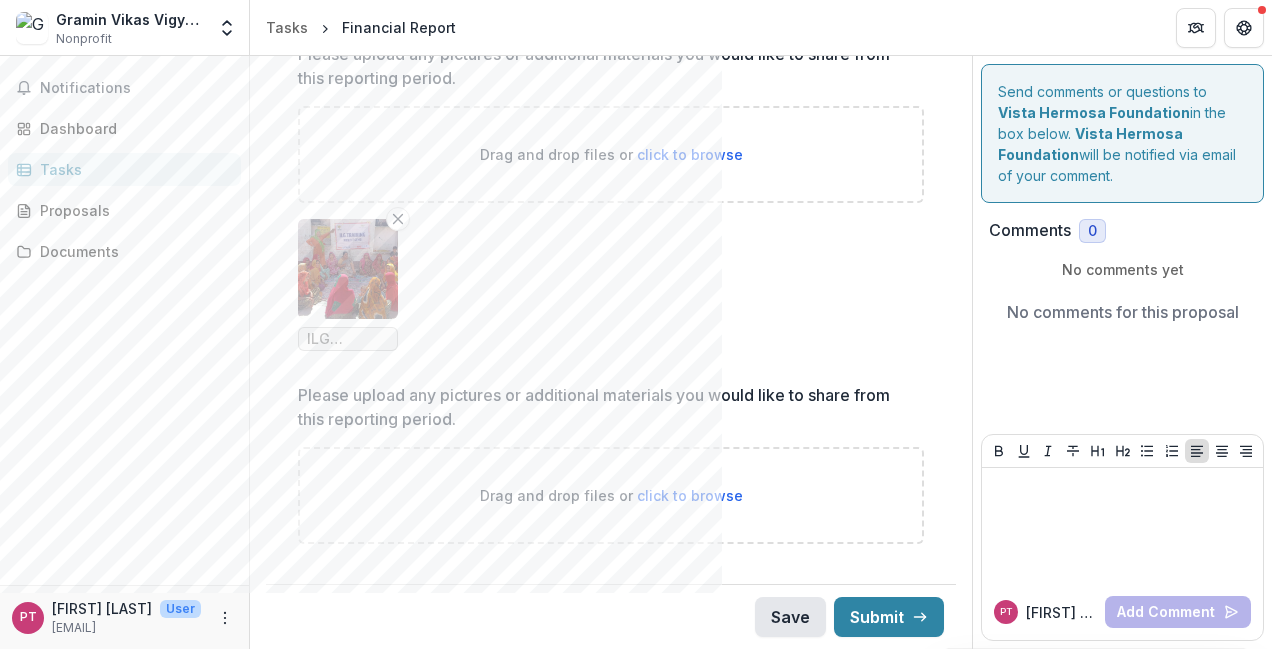 click on "Save" at bounding box center [790, 617] 